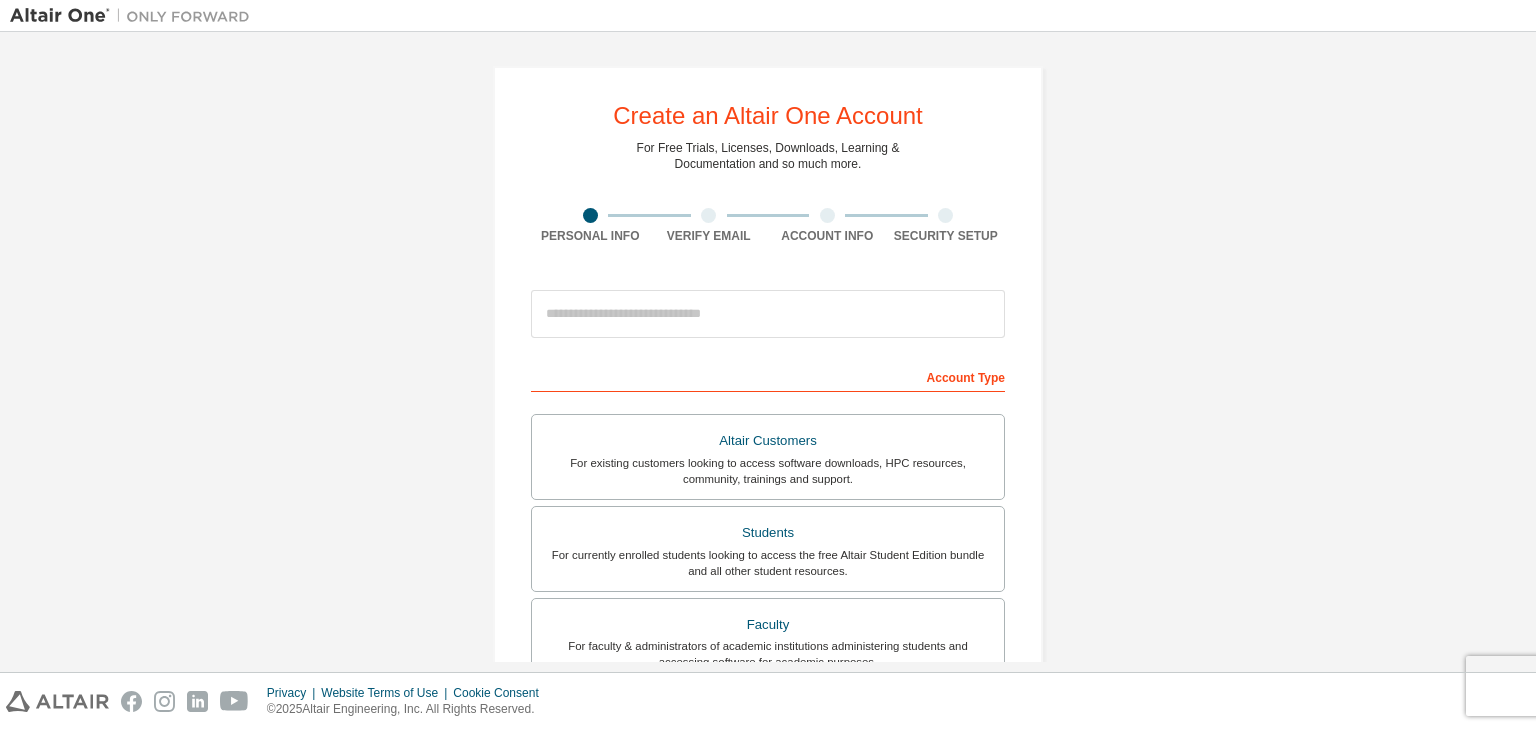 scroll, scrollTop: 0, scrollLeft: 0, axis: both 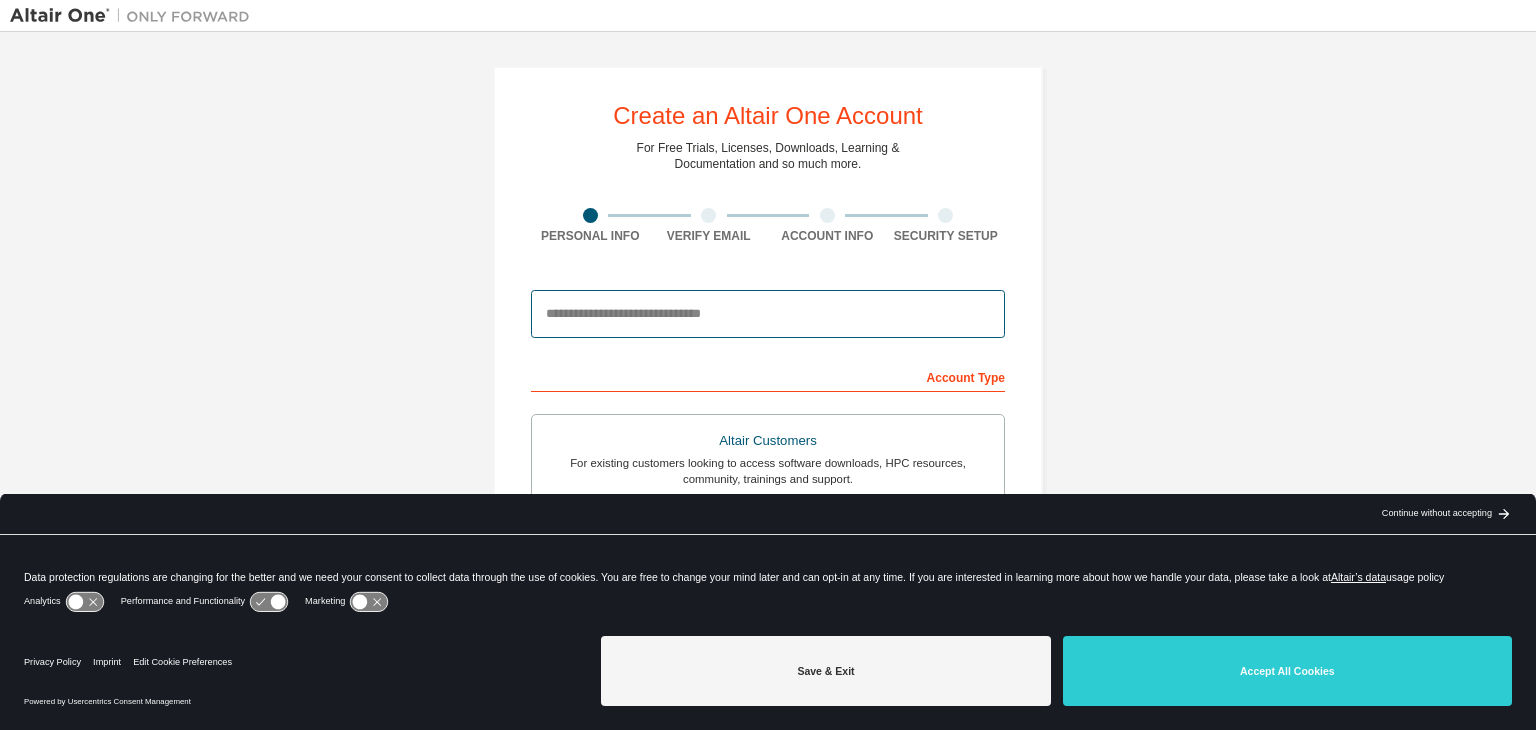 click at bounding box center (768, 314) 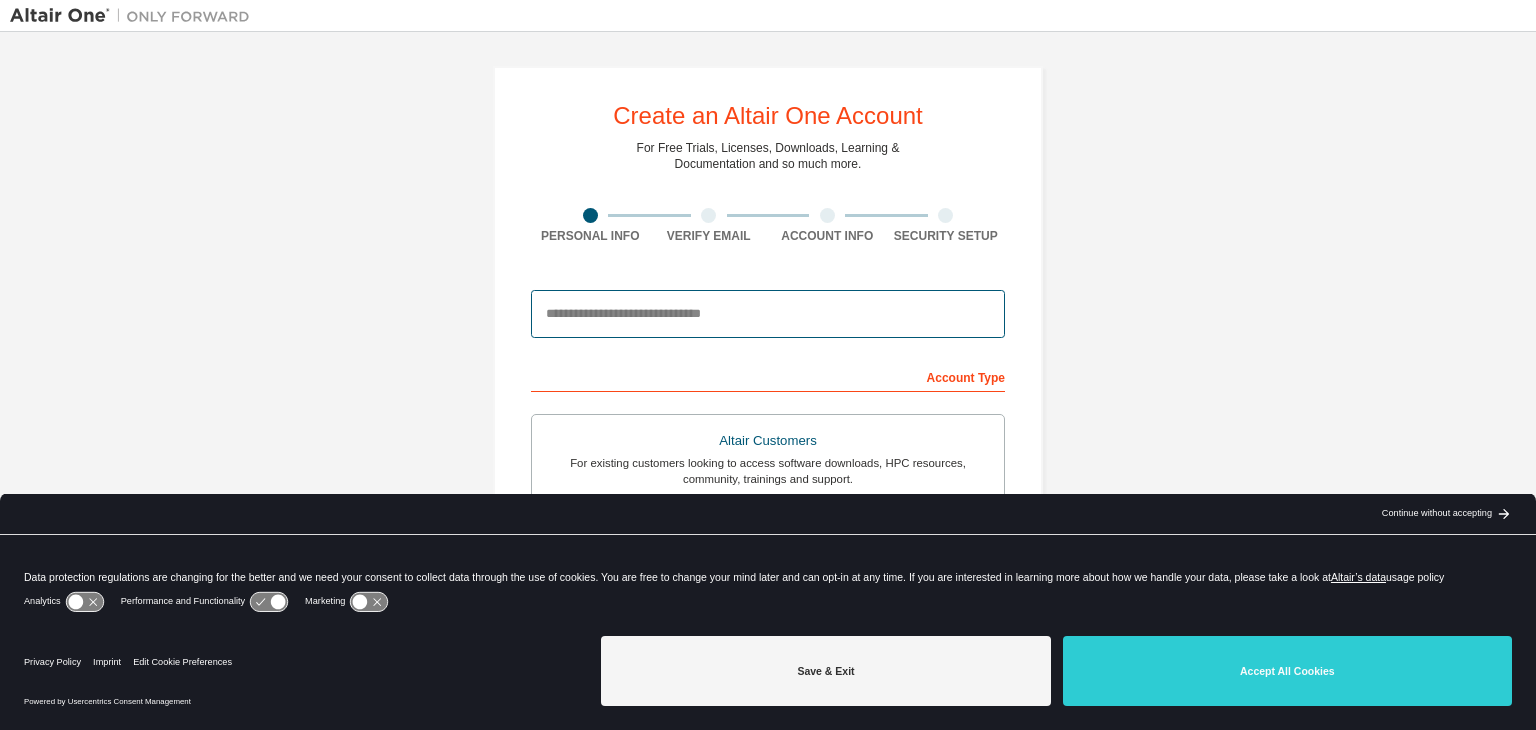 click at bounding box center [768, 314] 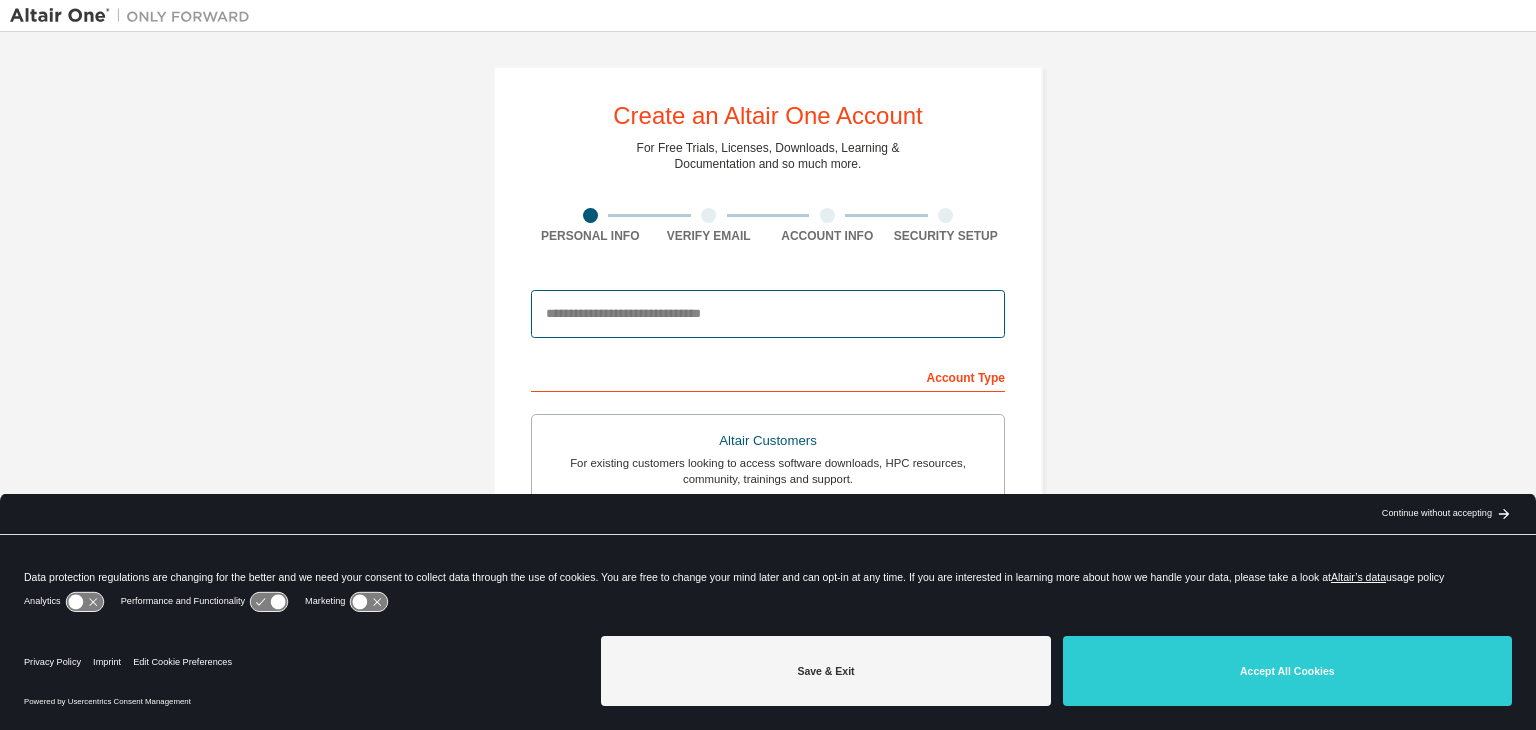click at bounding box center (768, 314) 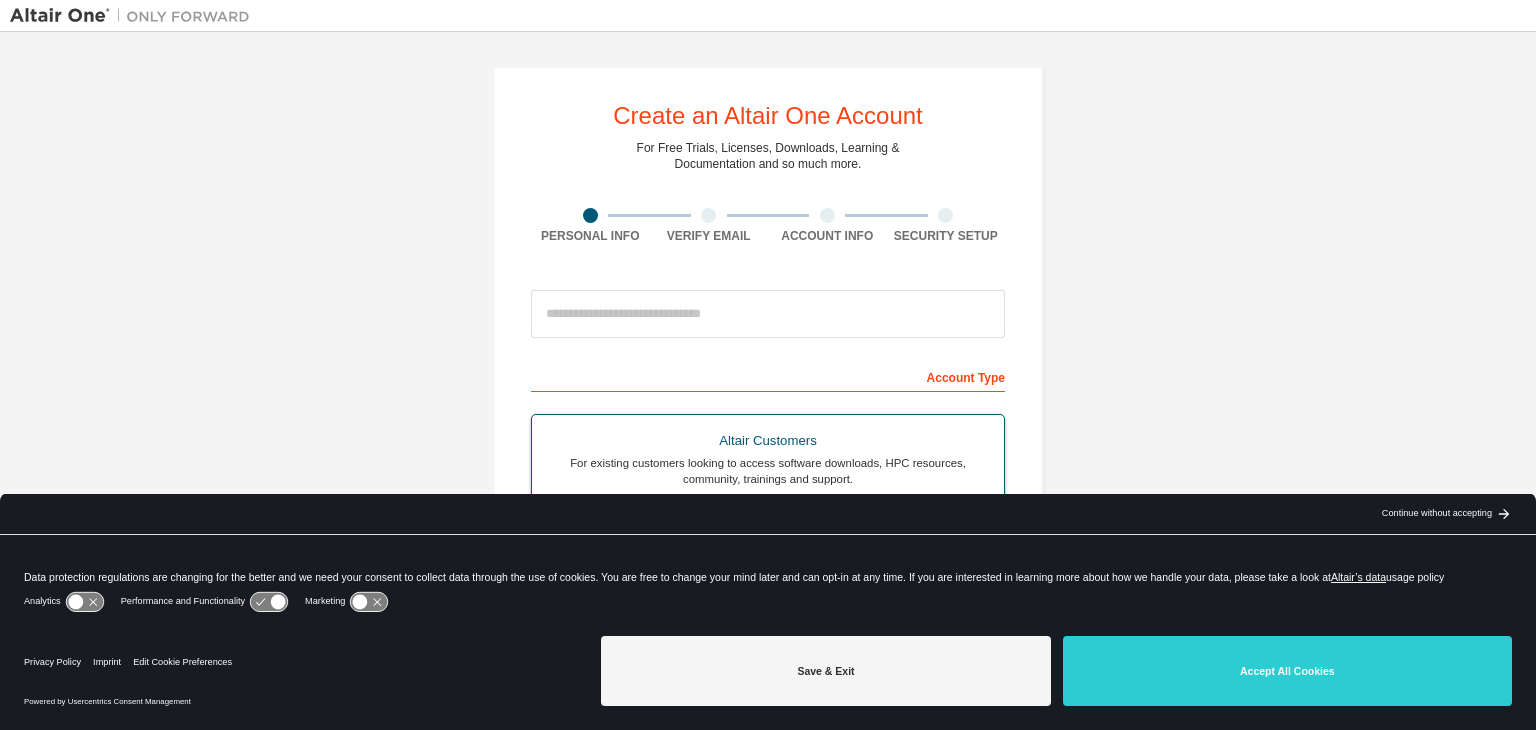 click on "Altair Customers For existing customers looking to access software downloads, HPC resources, community, trainings and support." at bounding box center (768, 457) 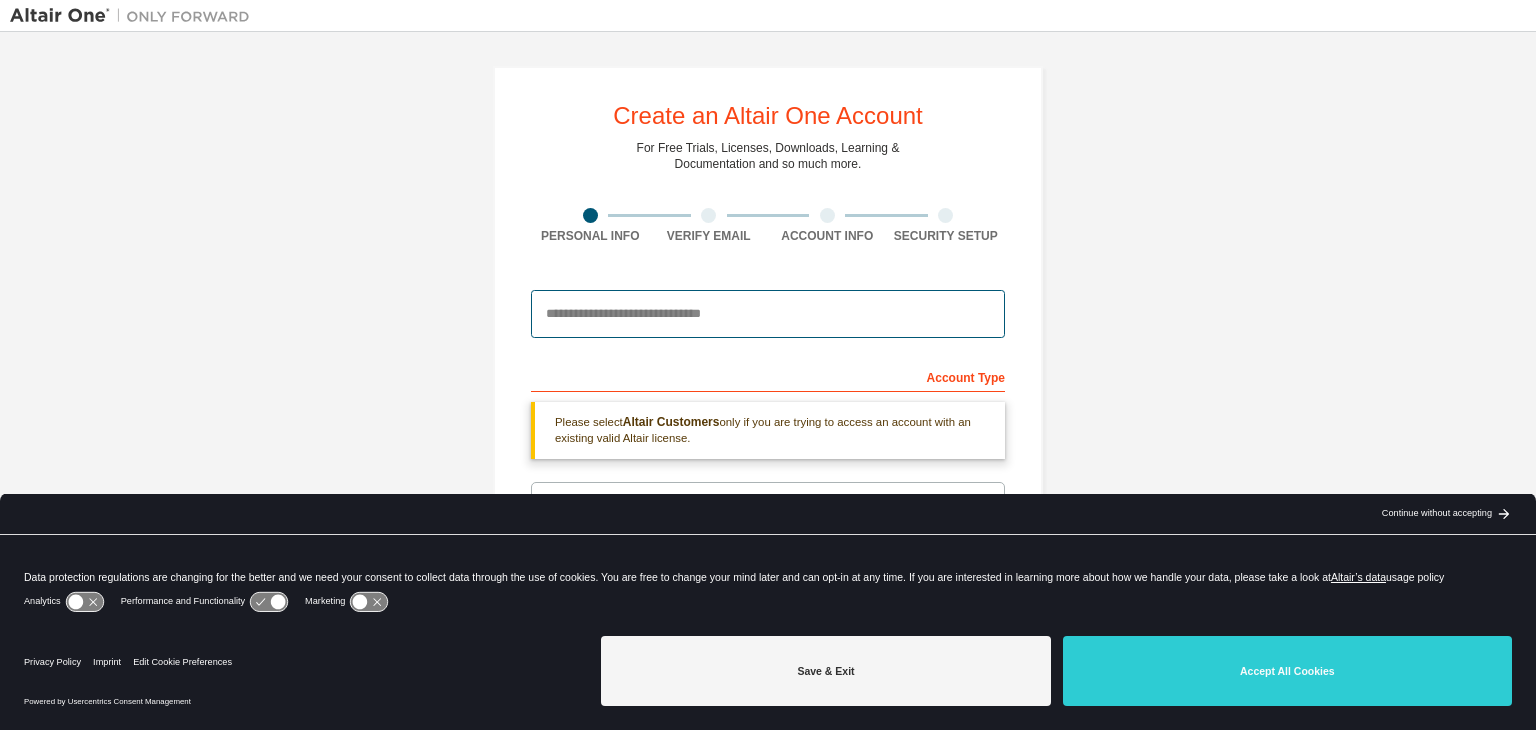 click at bounding box center [768, 314] 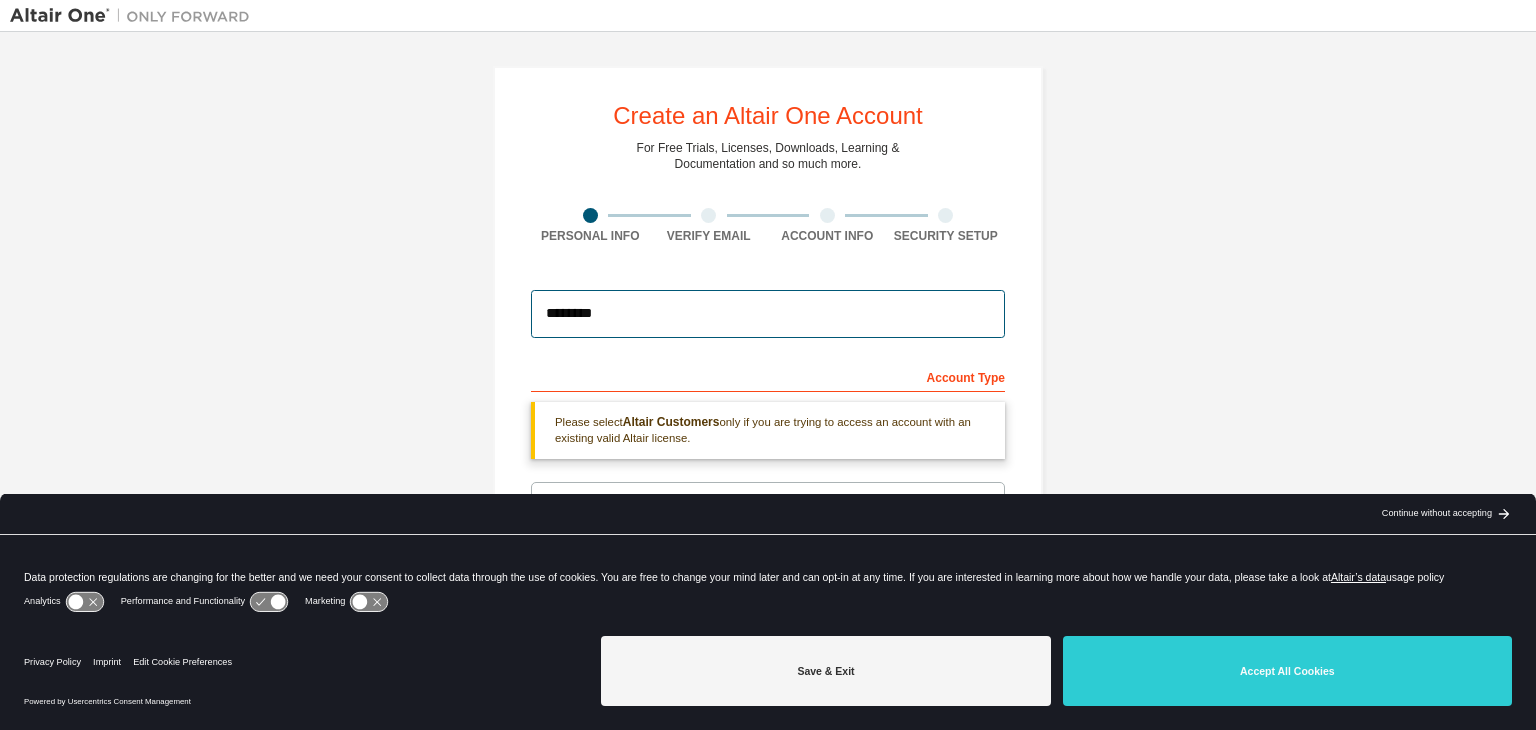 drag, startPoint x: 641, startPoint y: 307, endPoint x: 724, endPoint y: 317, distance: 83.60024 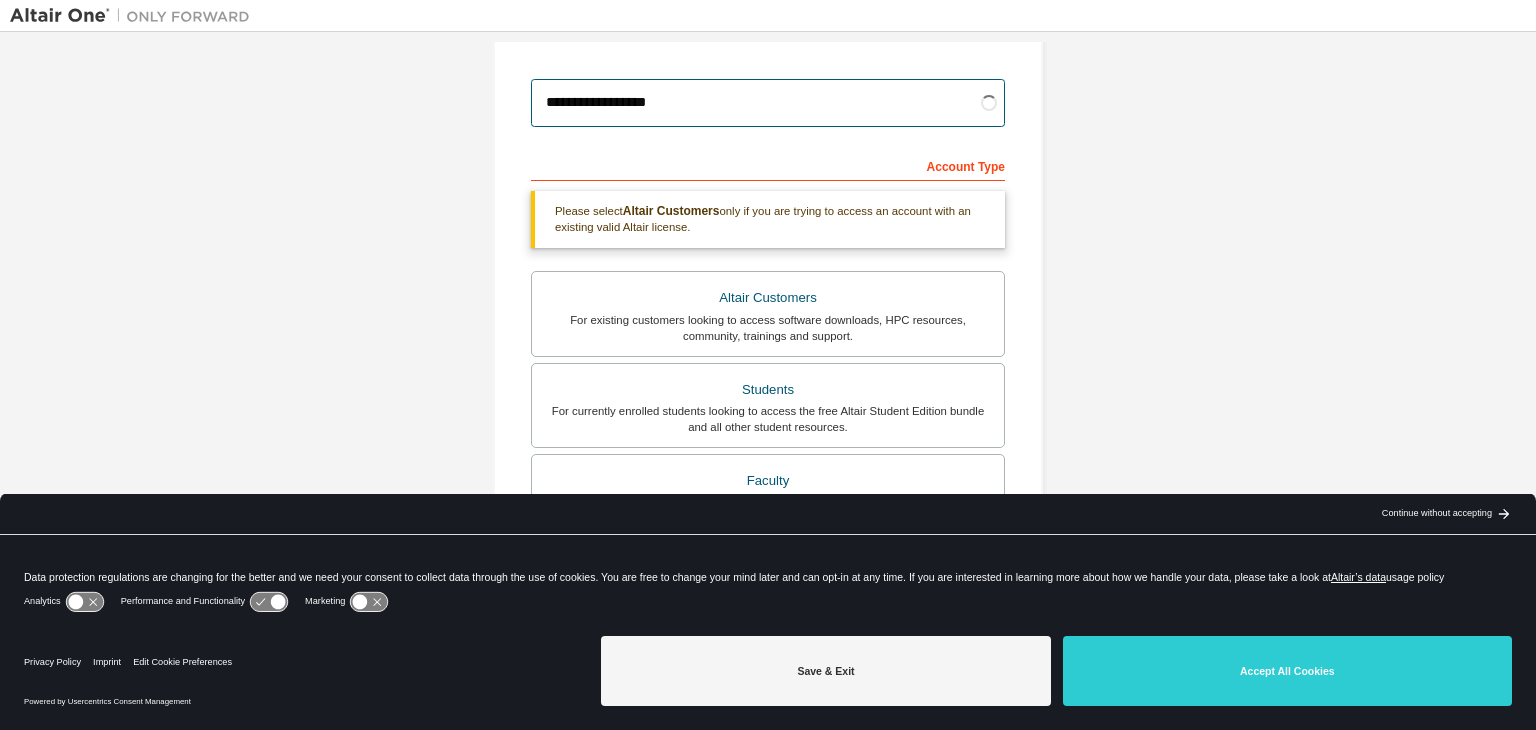 scroll, scrollTop: 212, scrollLeft: 0, axis: vertical 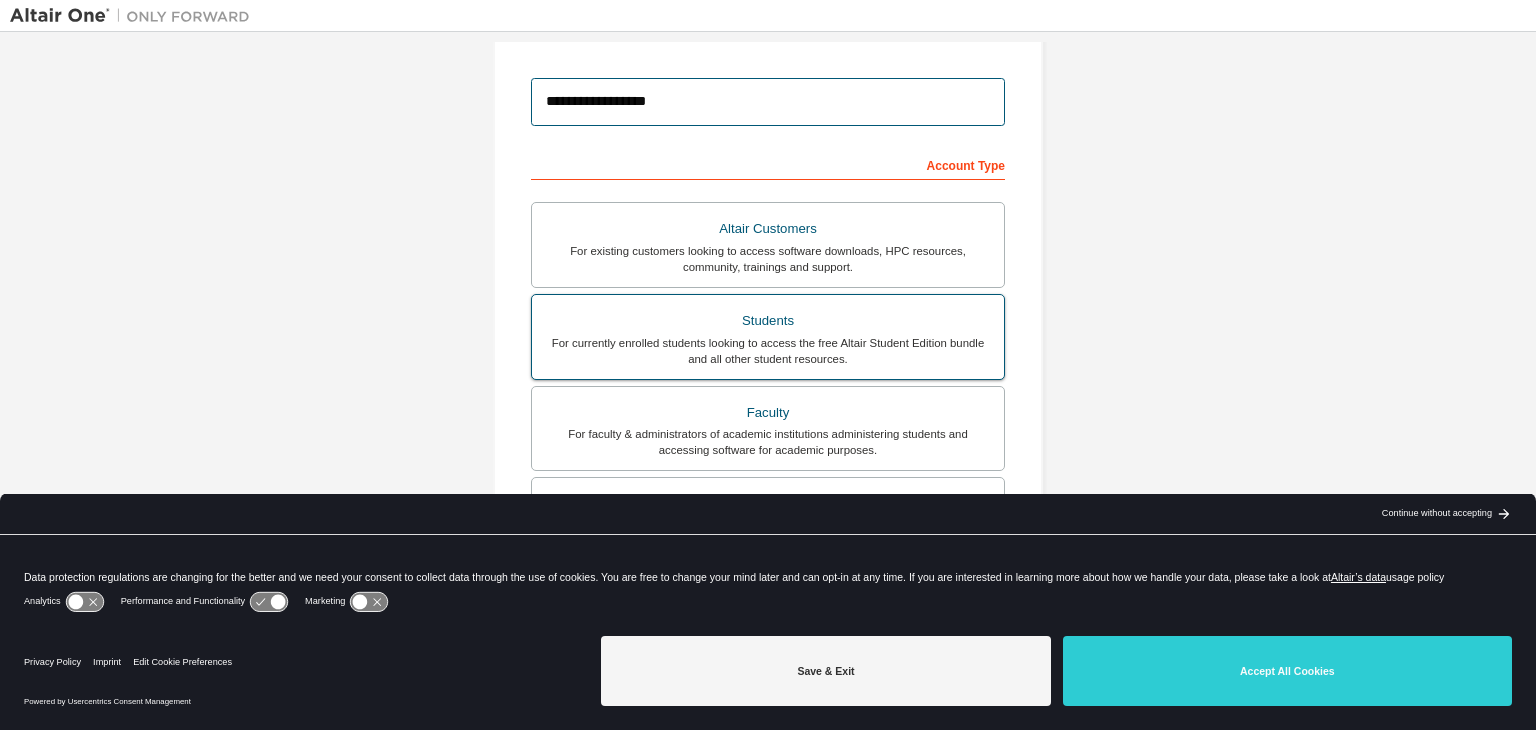 type on "**********" 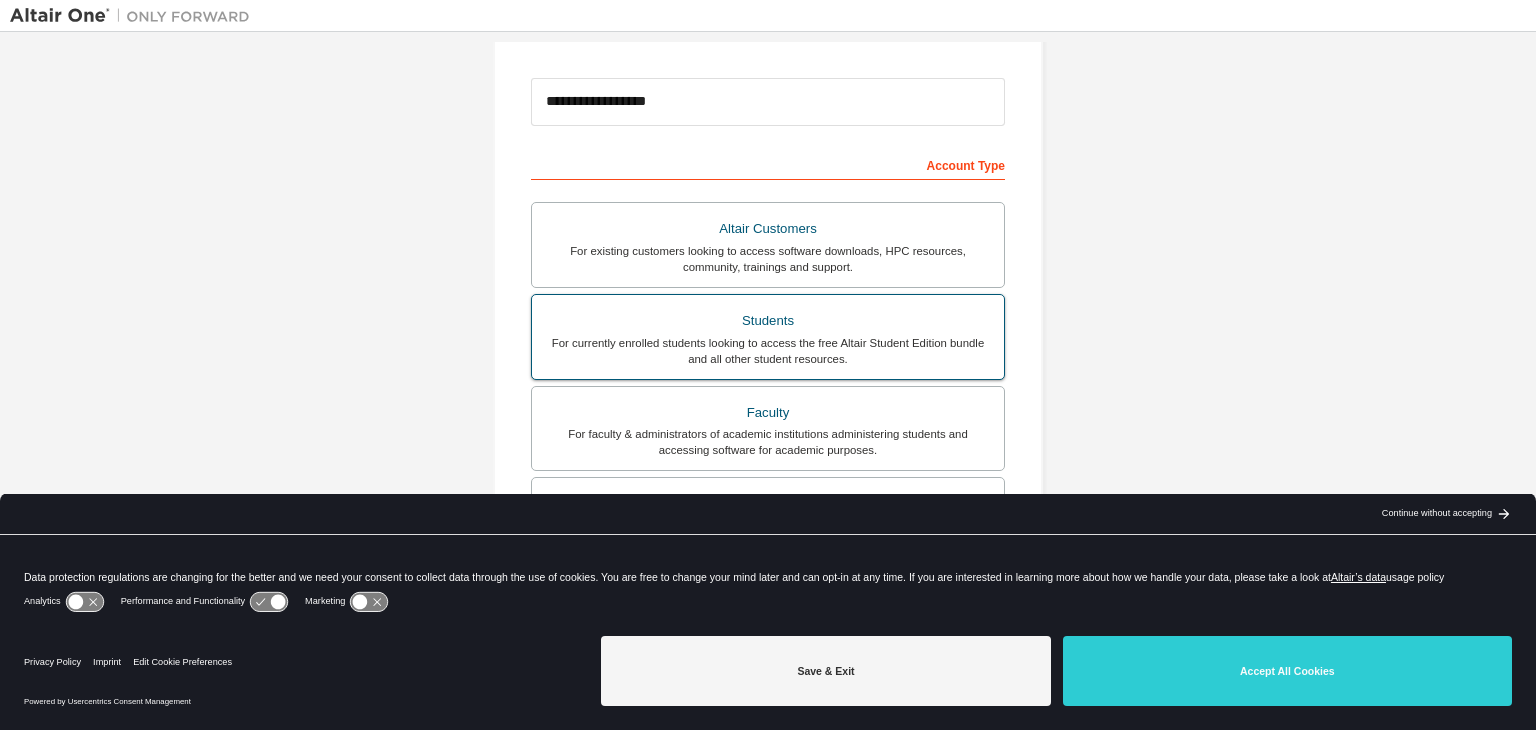click on "For currently enrolled students looking to access the free Altair Student Edition bundle and all other student resources." at bounding box center (768, 351) 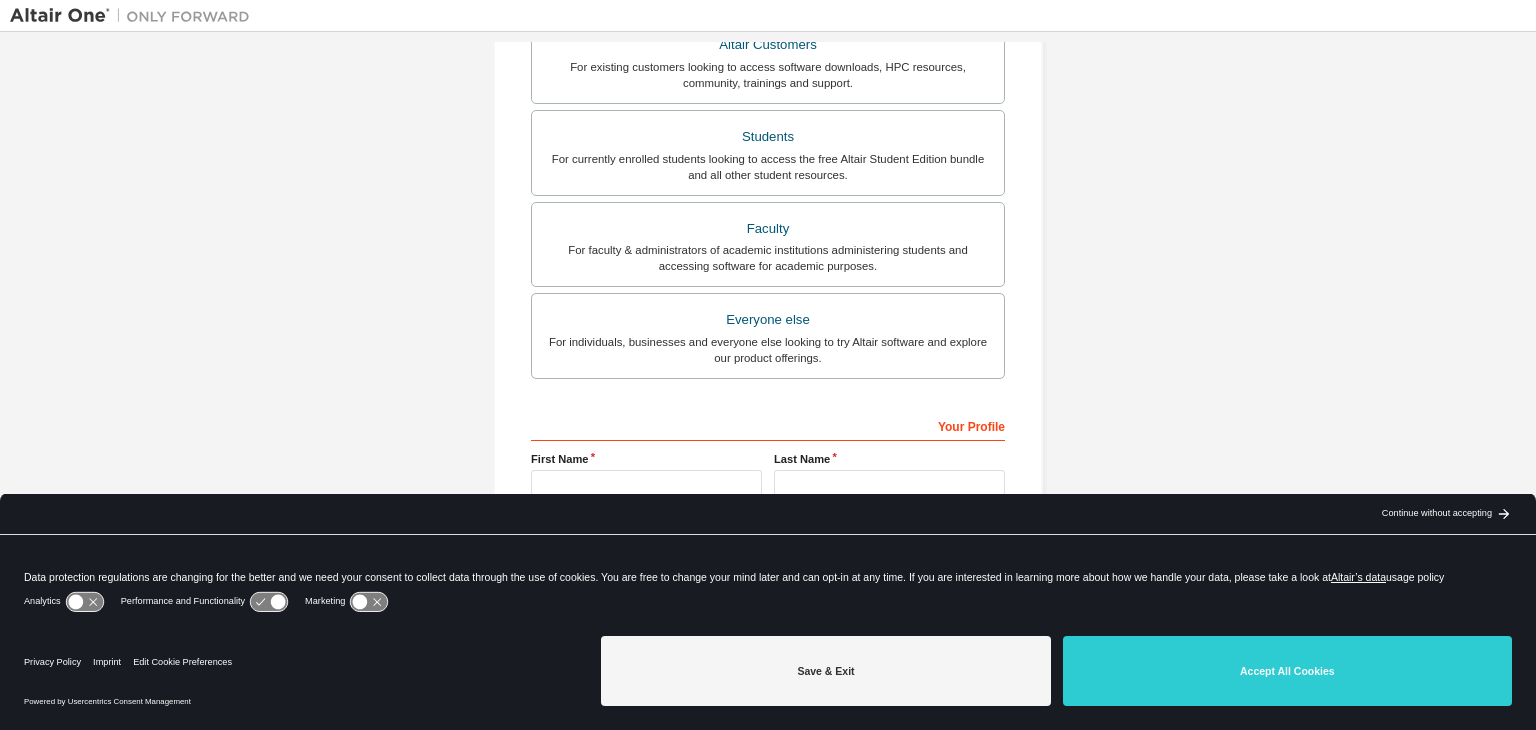 scroll, scrollTop: 435, scrollLeft: 0, axis: vertical 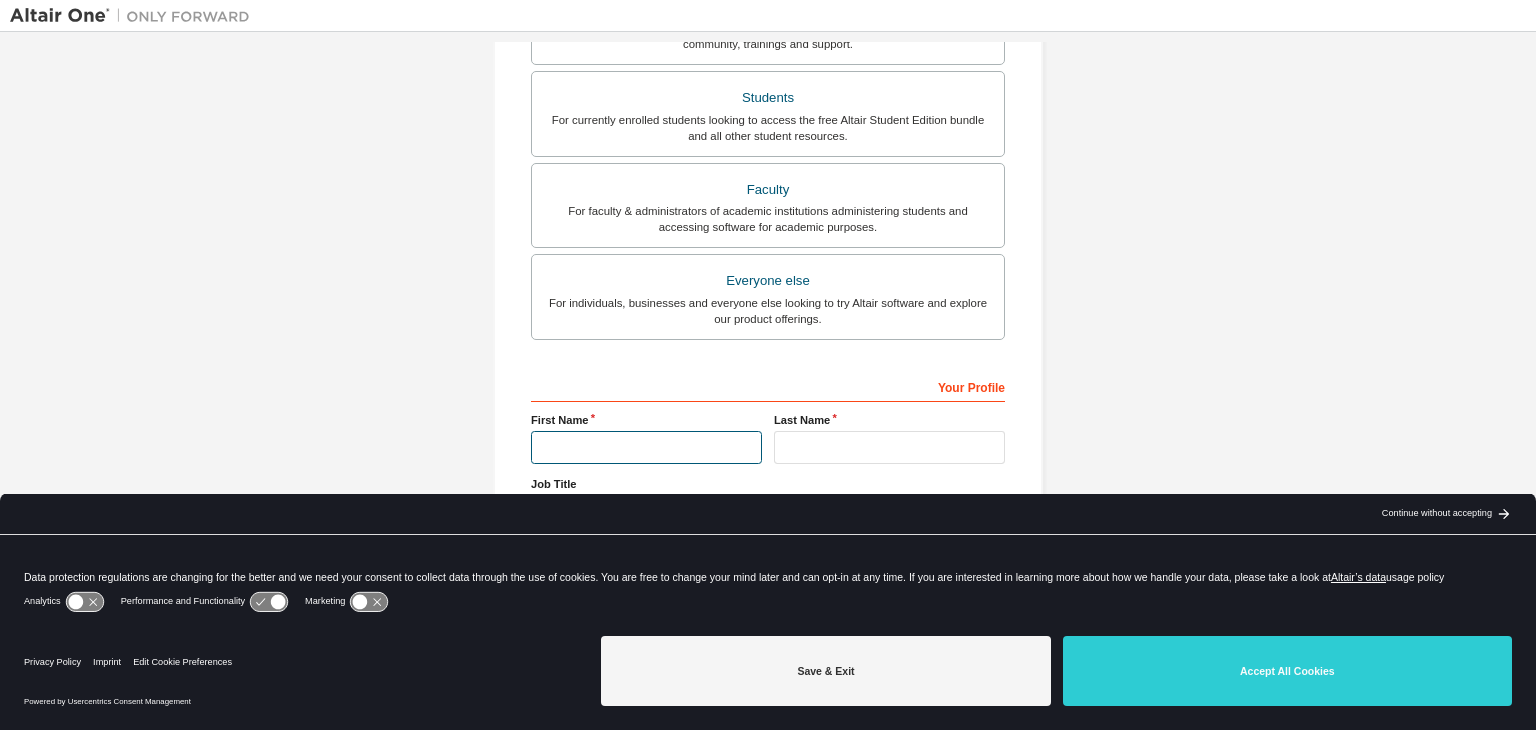 click at bounding box center [646, 447] 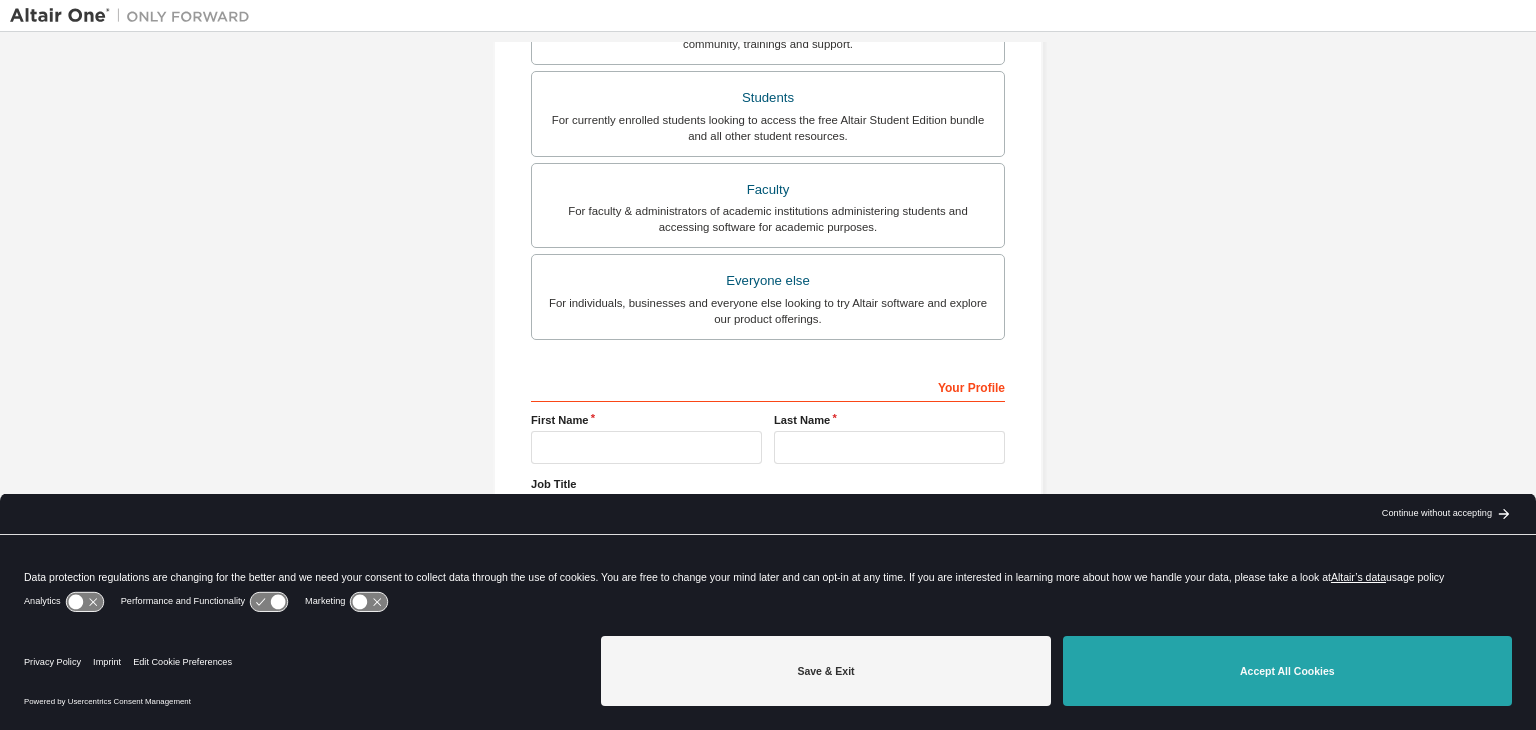 click on "Accept All Cookies" at bounding box center [1287, 671] 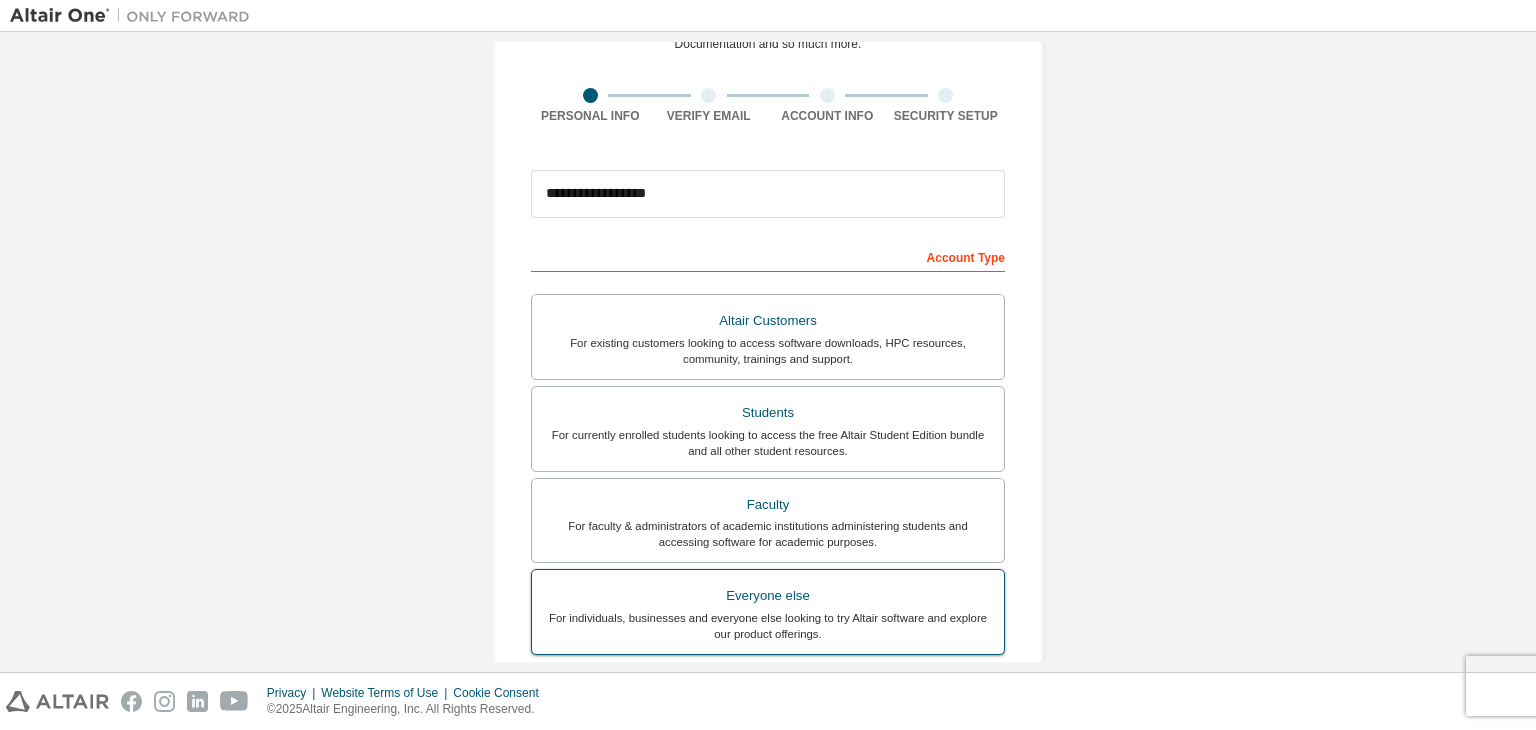 scroll, scrollTop: 91, scrollLeft: 0, axis: vertical 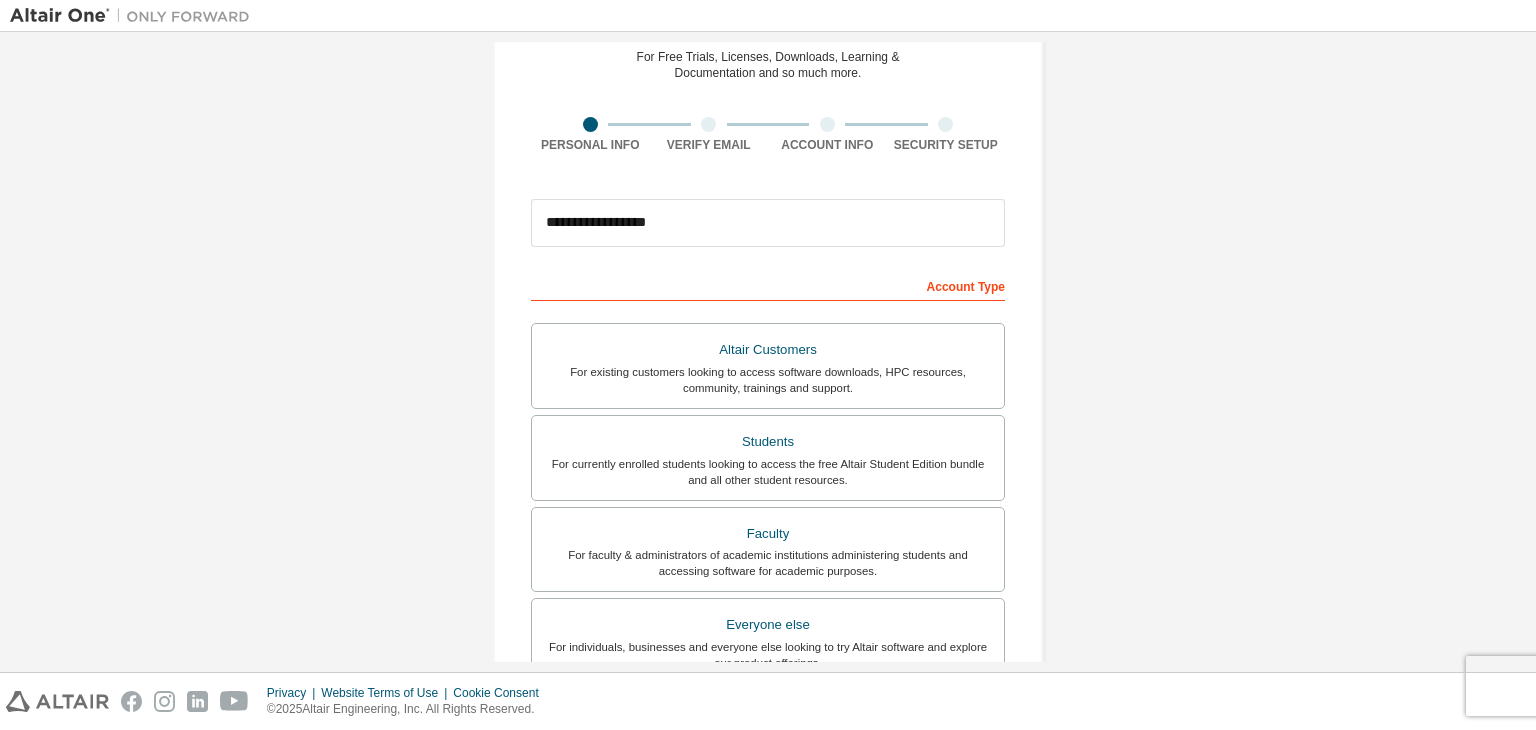 click on "Account Type" at bounding box center [768, 285] 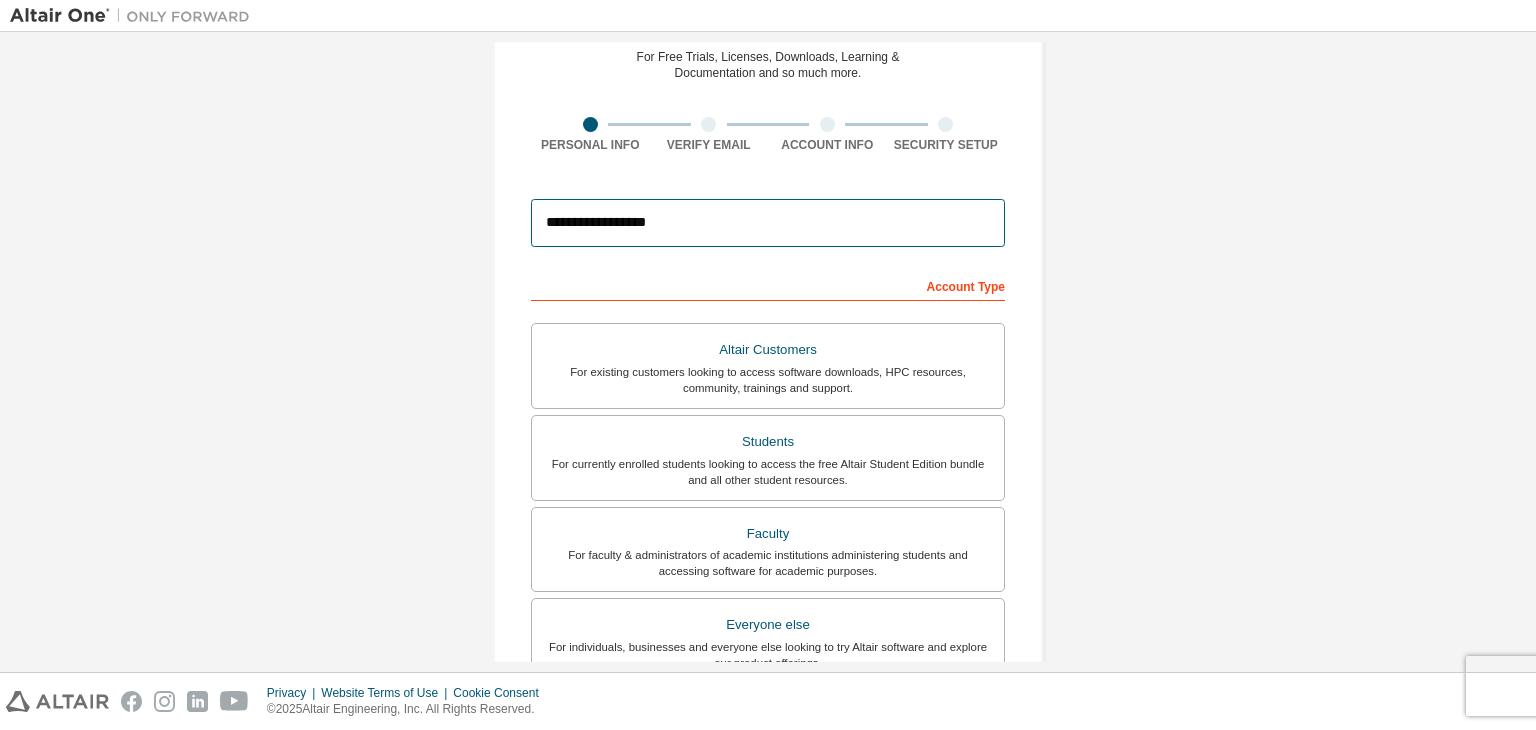 click on "**********" at bounding box center [768, 223] 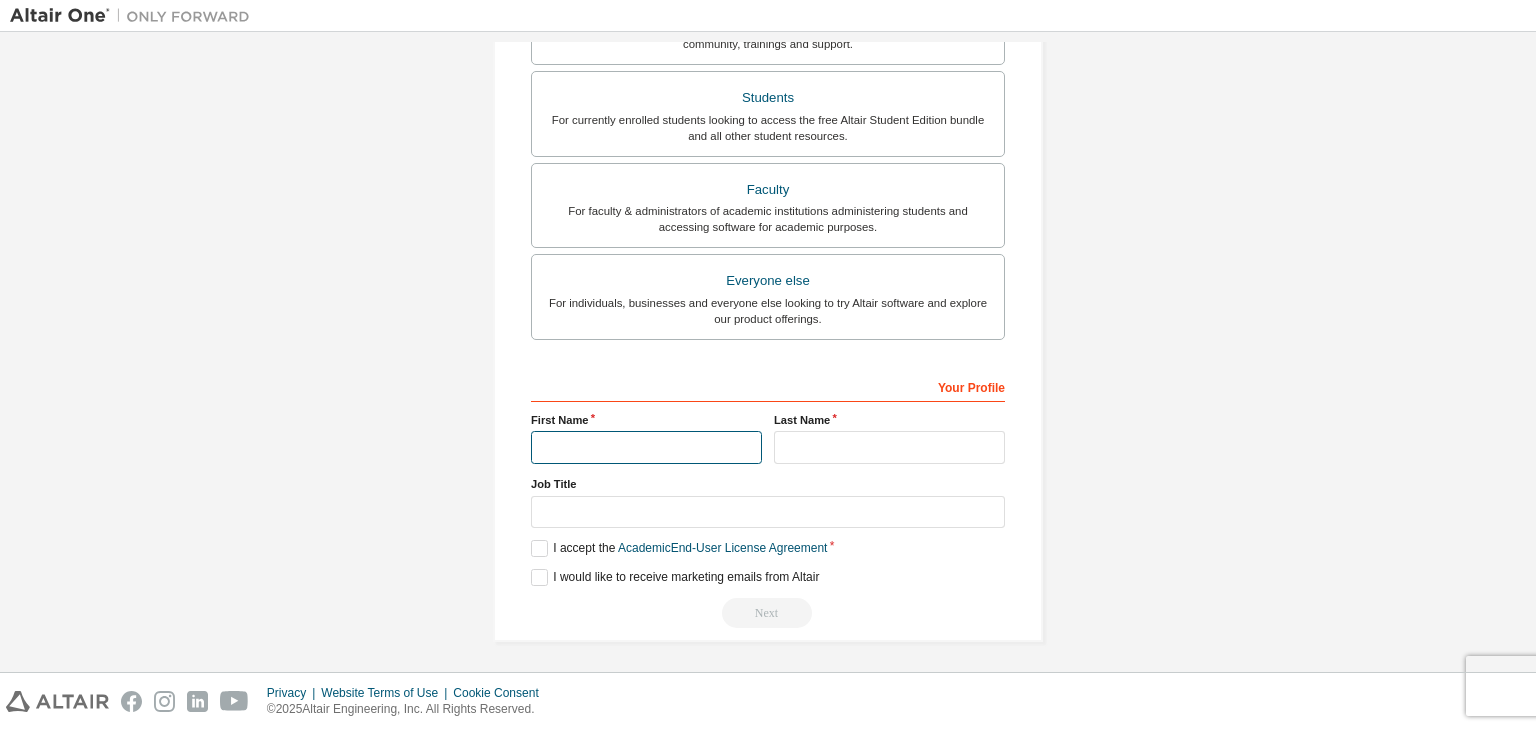 click at bounding box center (646, 447) 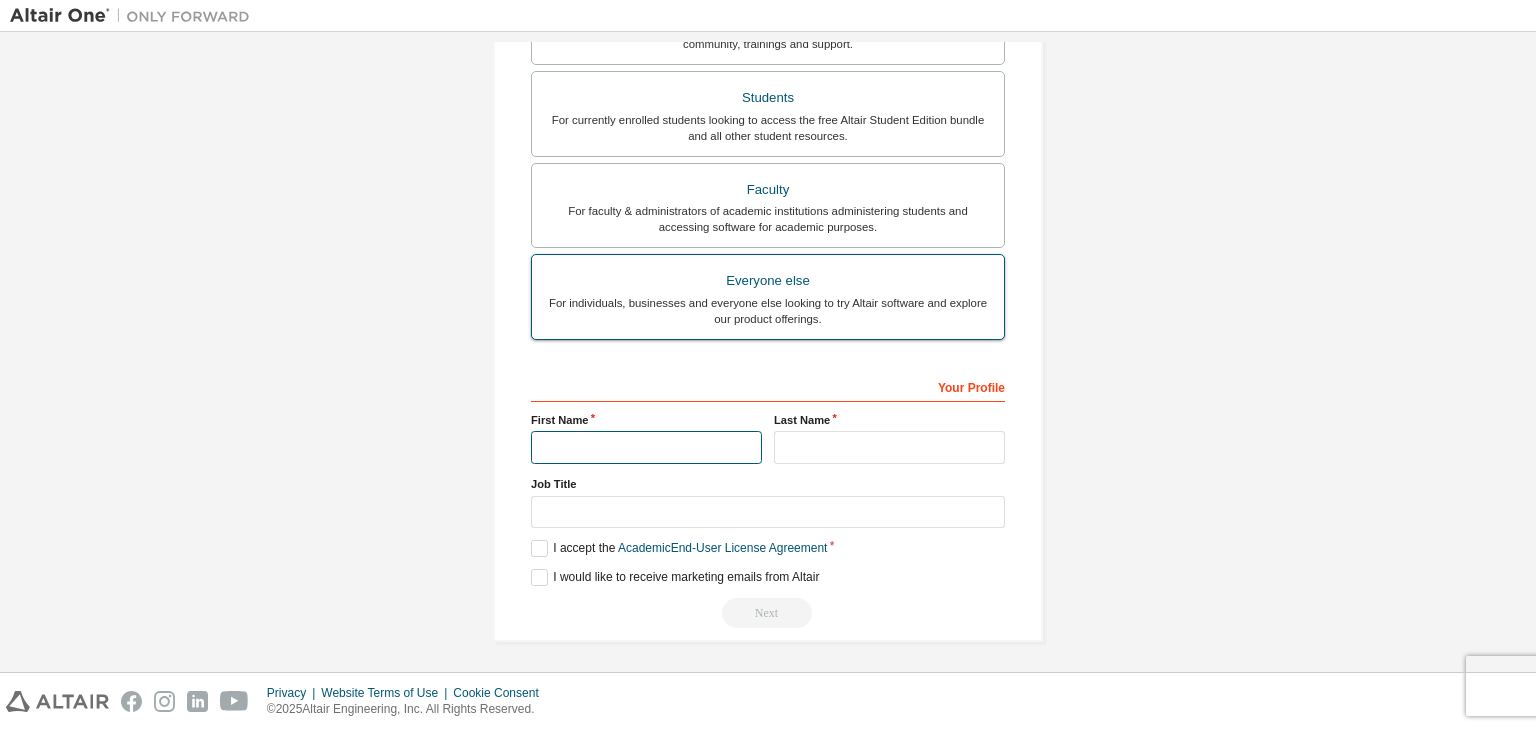 type on "******" 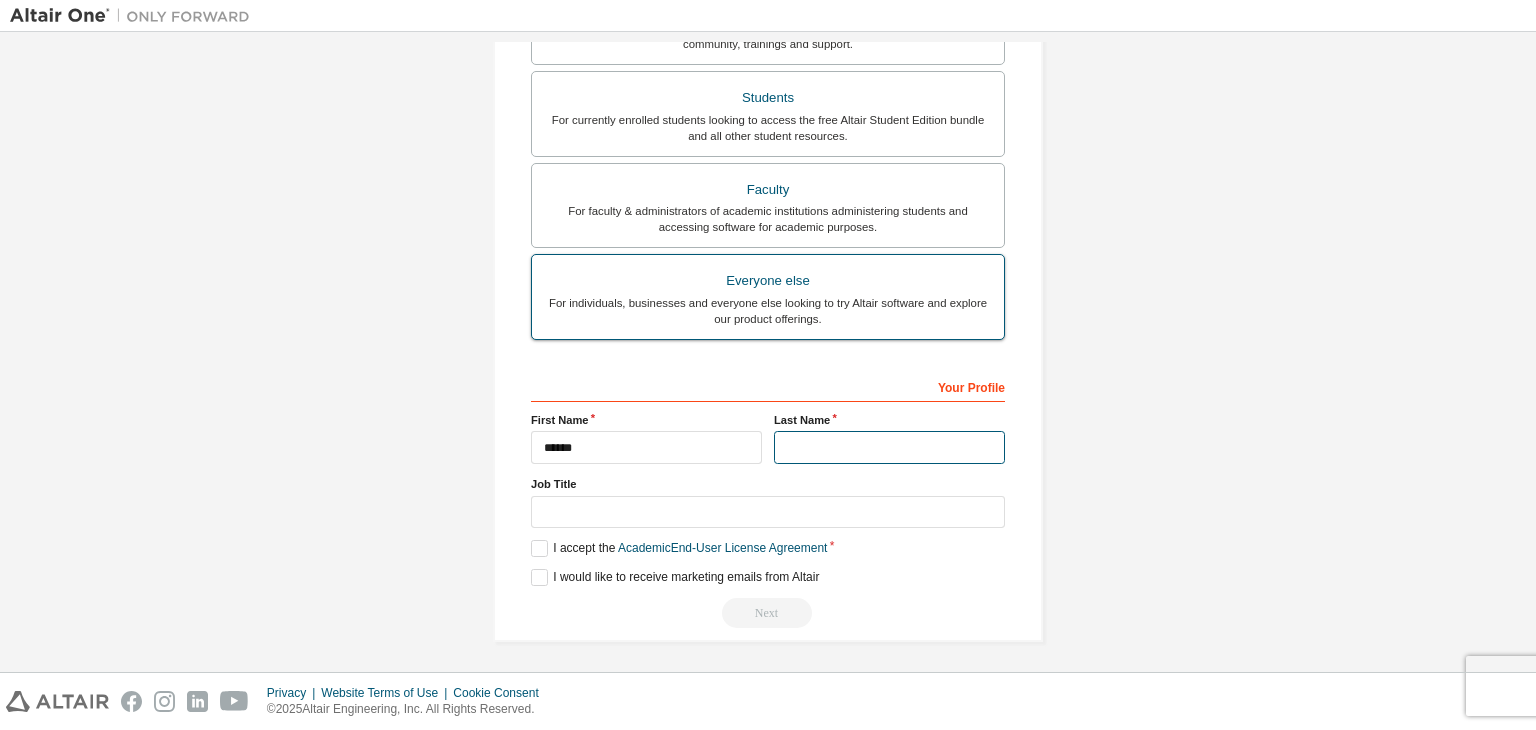 type on "*********" 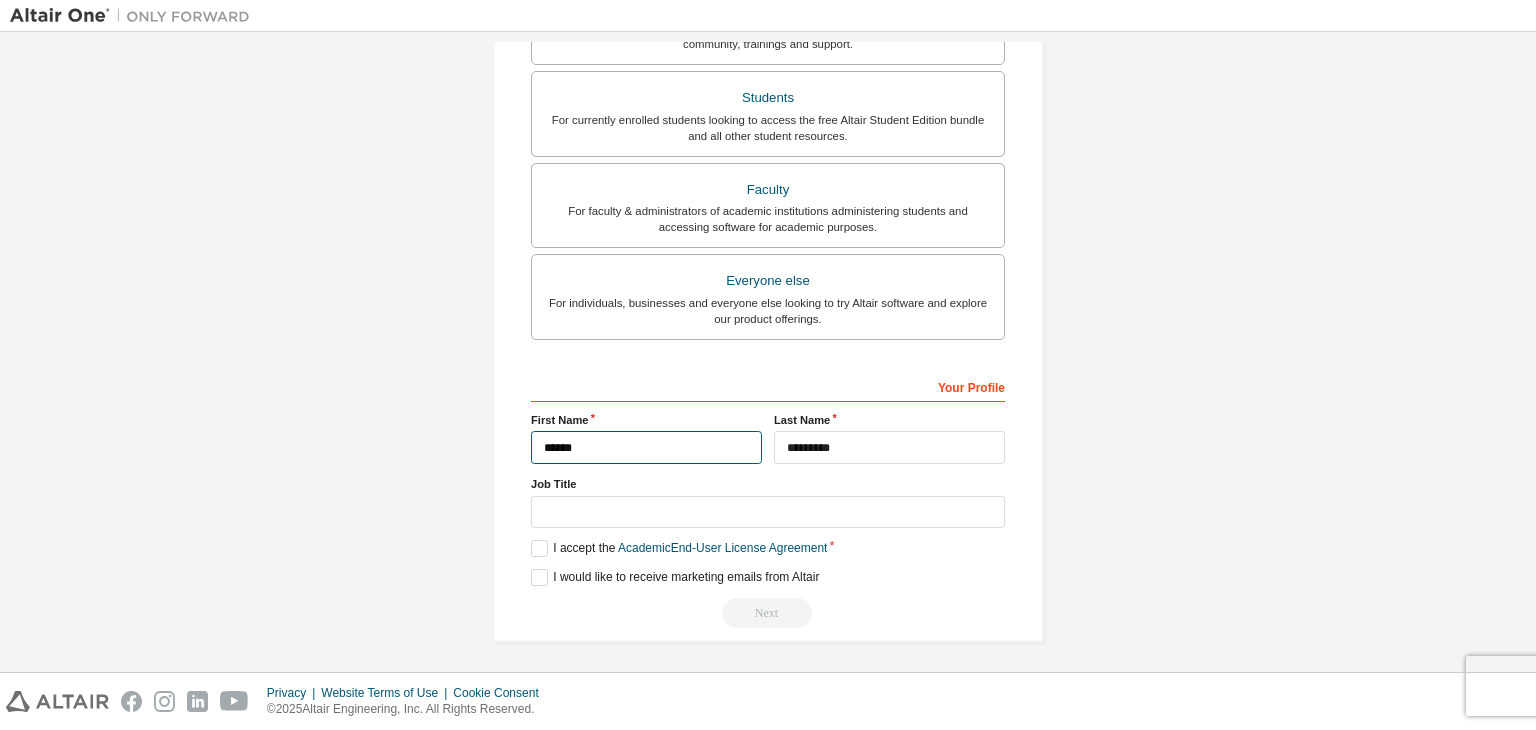 click on "******" at bounding box center (646, 447) 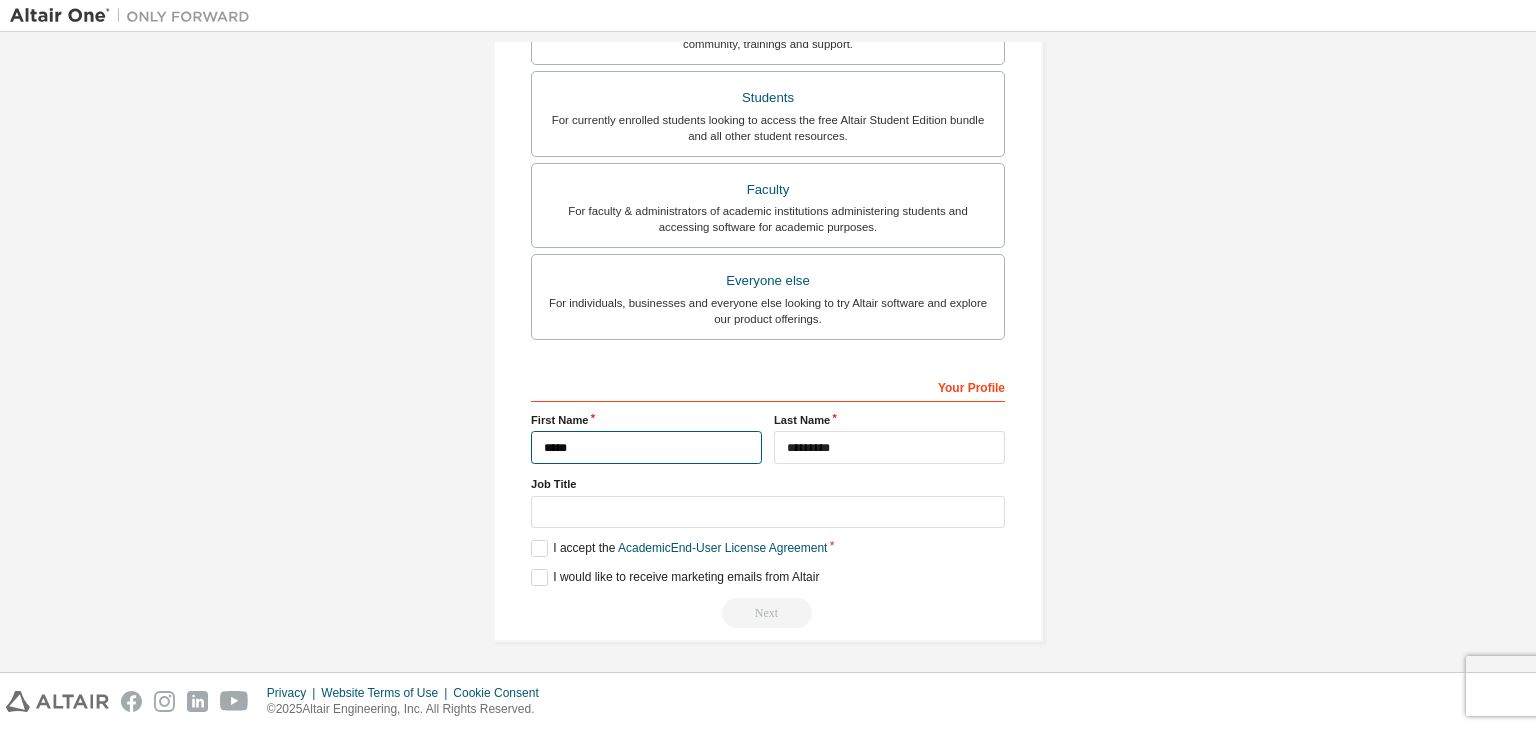 type on "******" 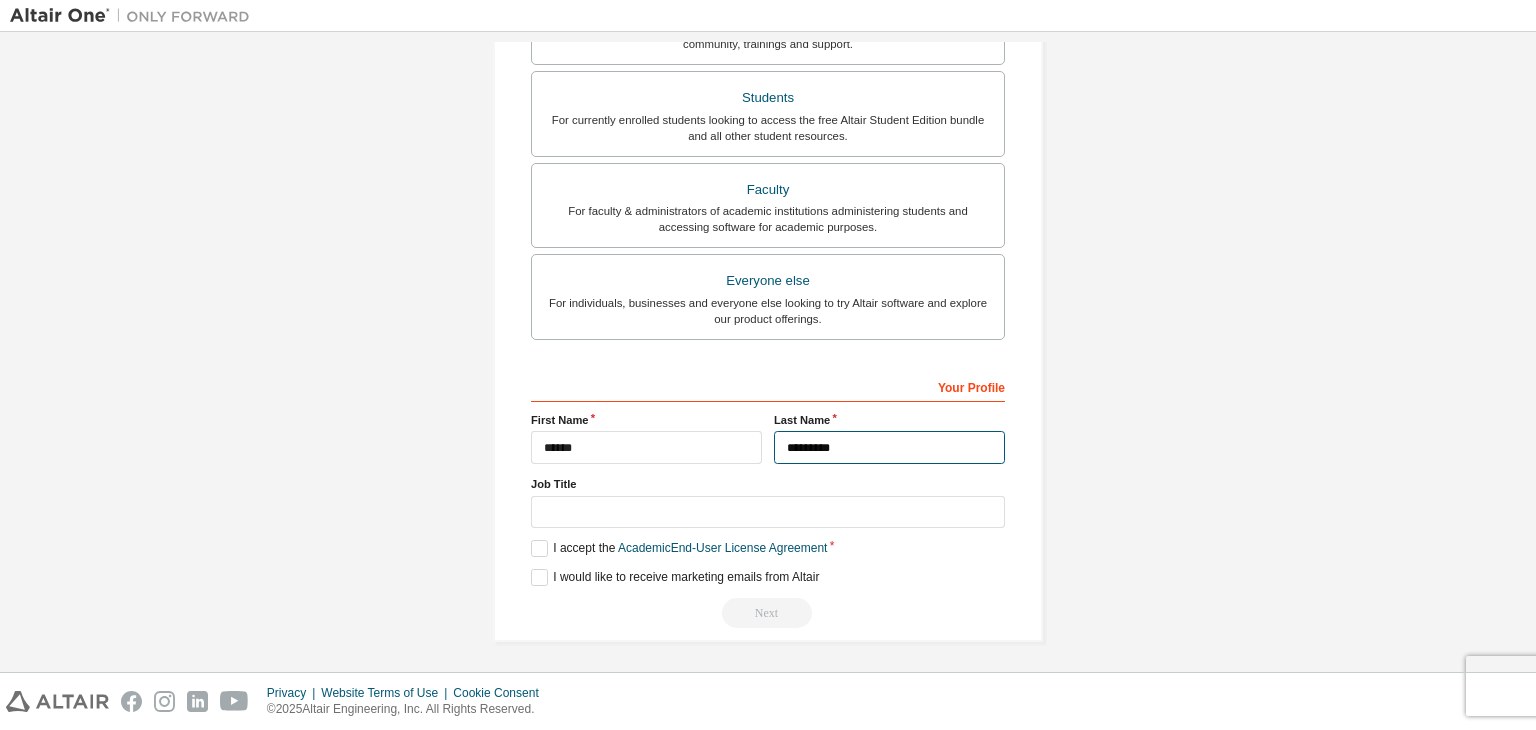 click on "*********" at bounding box center (889, 447) 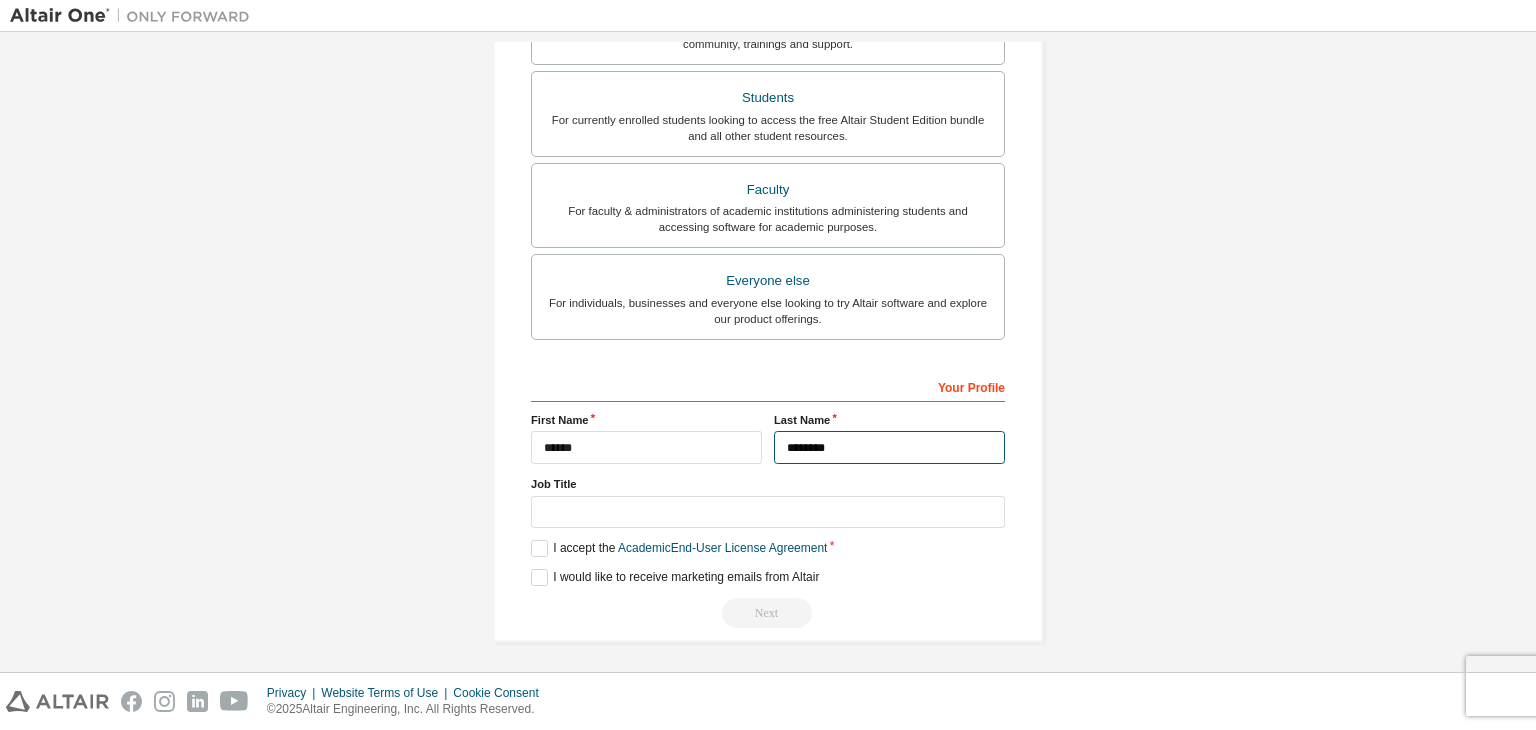 type on "*********" 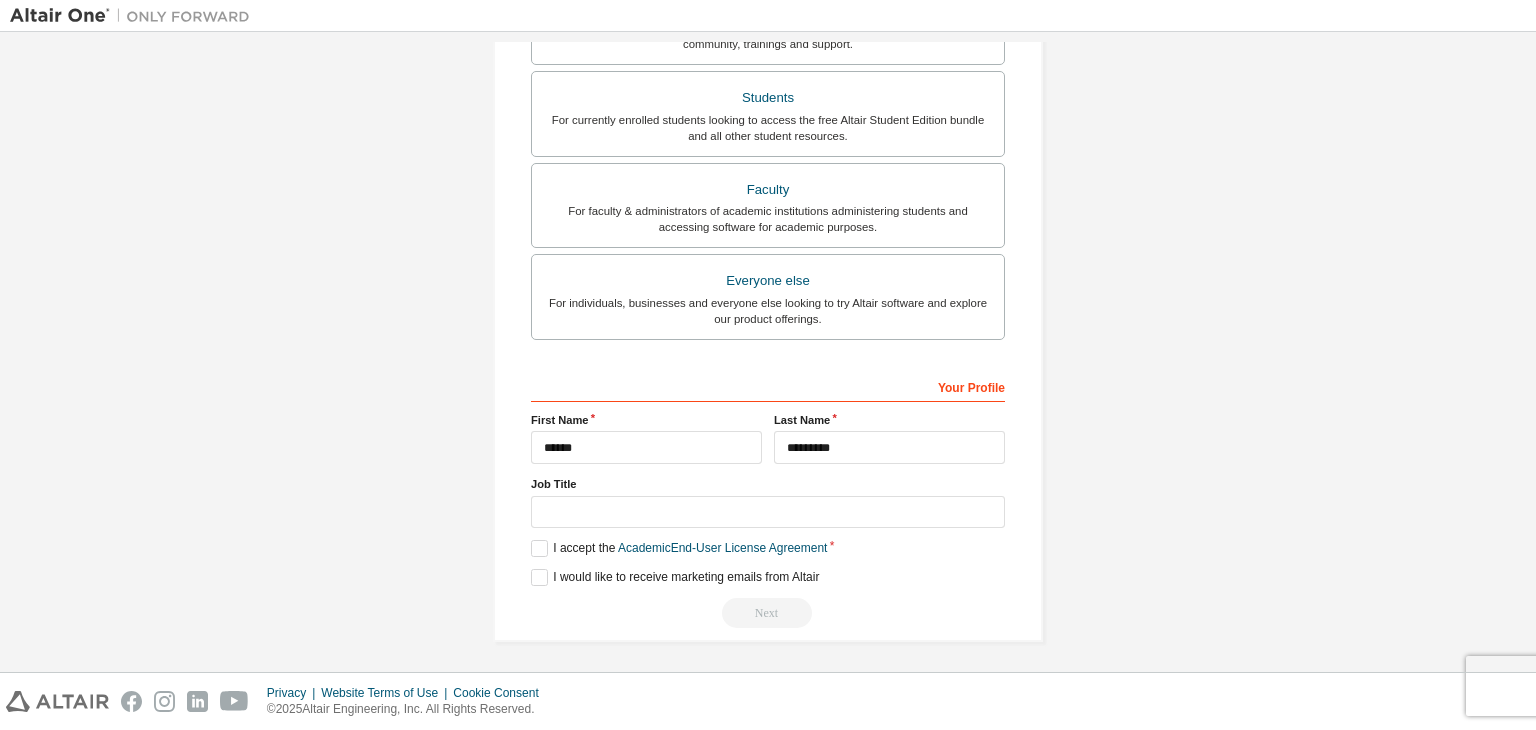 drag, startPoint x: 654, startPoint y: 529, endPoint x: 643, endPoint y: 501, distance: 30.083218 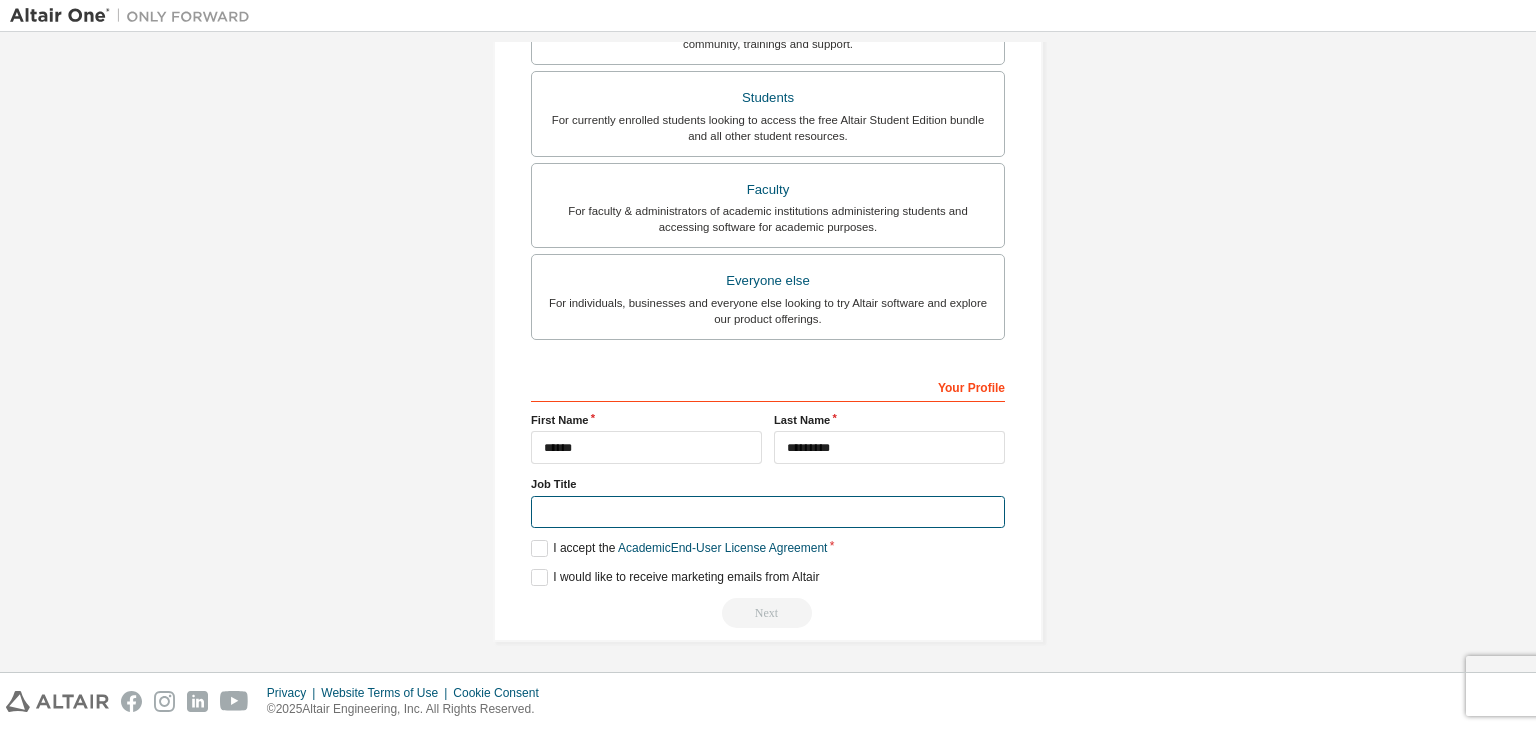 click at bounding box center [768, 512] 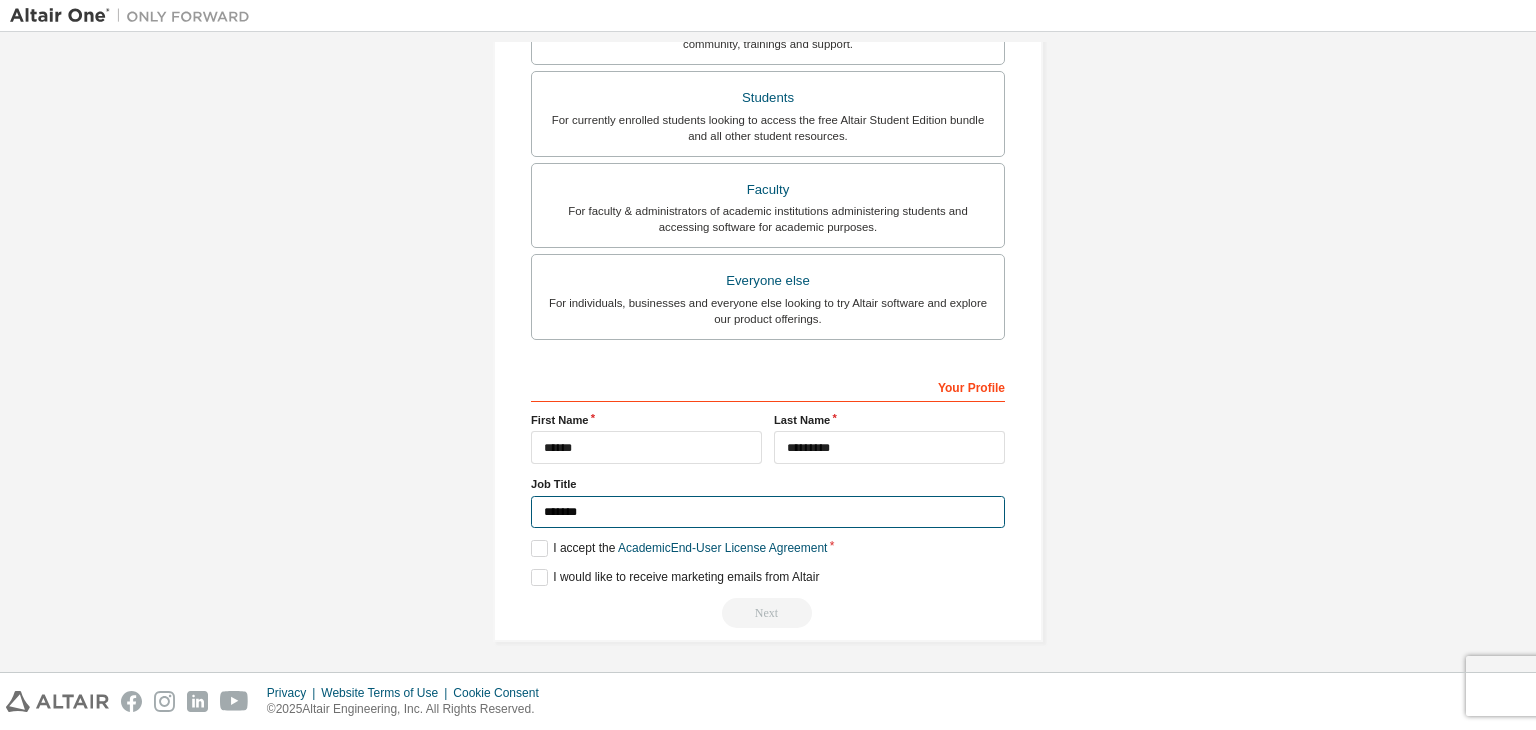 type on "*******" 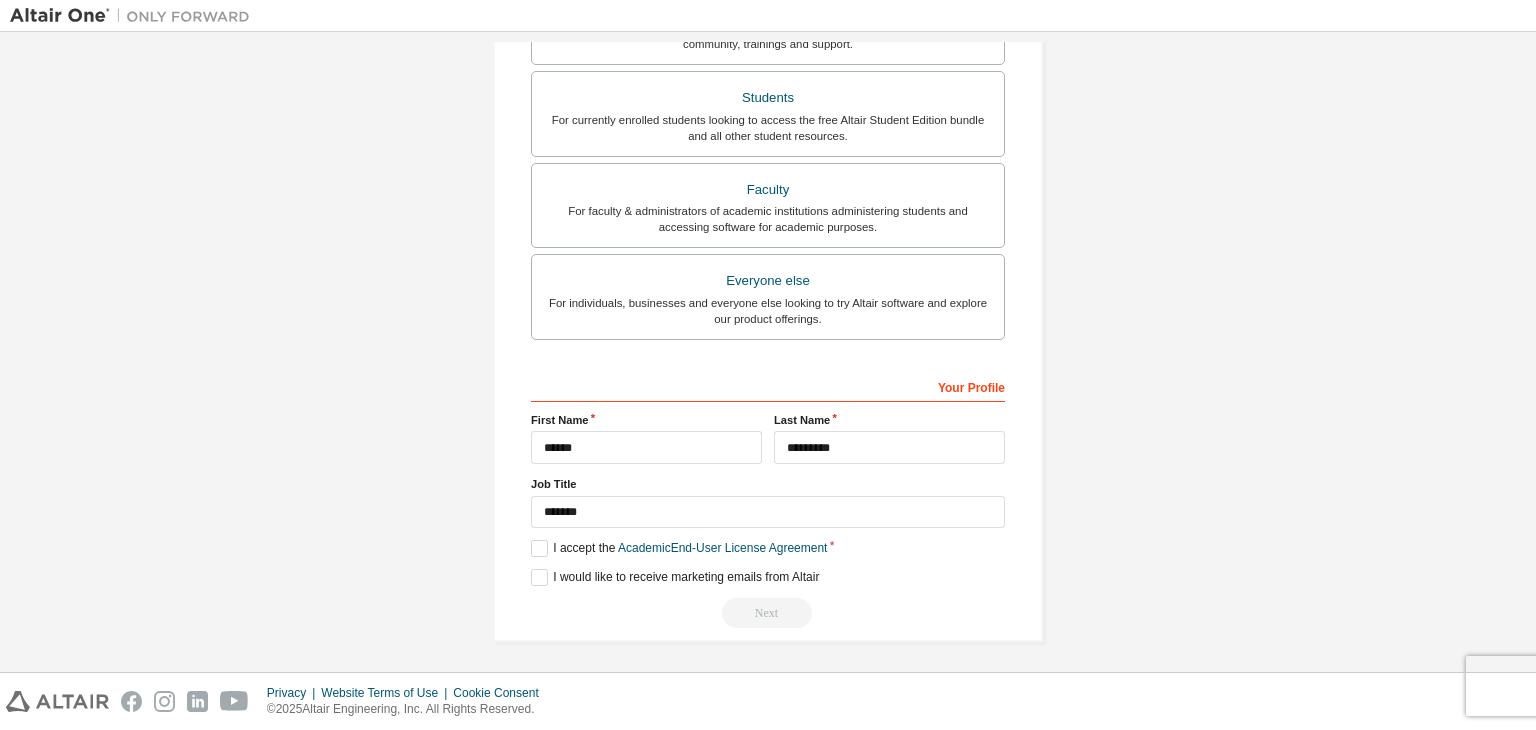 click on "Your Profile First Name ****** Last Name ********* Job Title ******* Please provide State/Province to help us route sales and support resources to you more efficiently. I accept the   Academic   End-User License Agreement I would like to receive marketing emails from Altair Next" at bounding box center (768, 499) 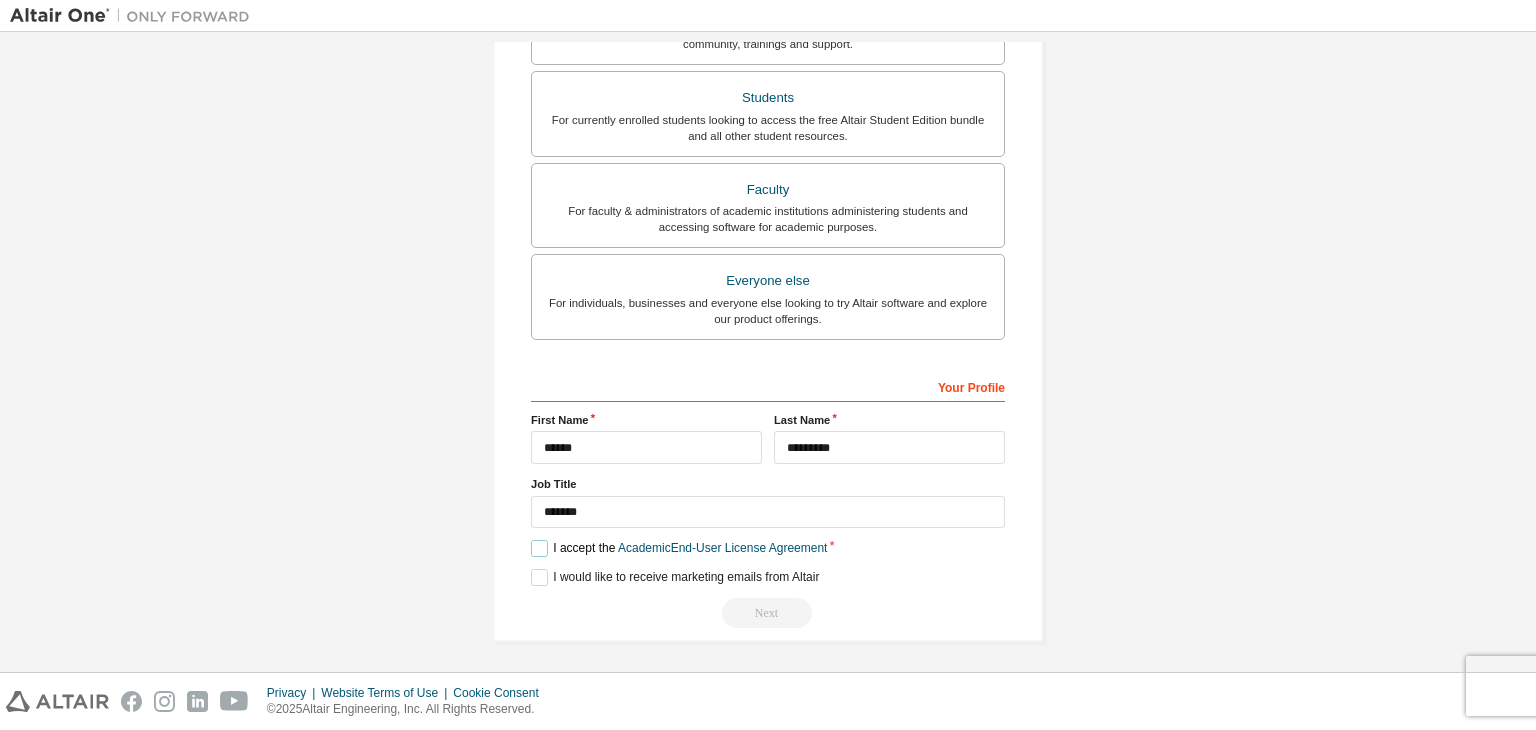 click on "I accept the   Academic   End-User License Agreement" at bounding box center [679, 548] 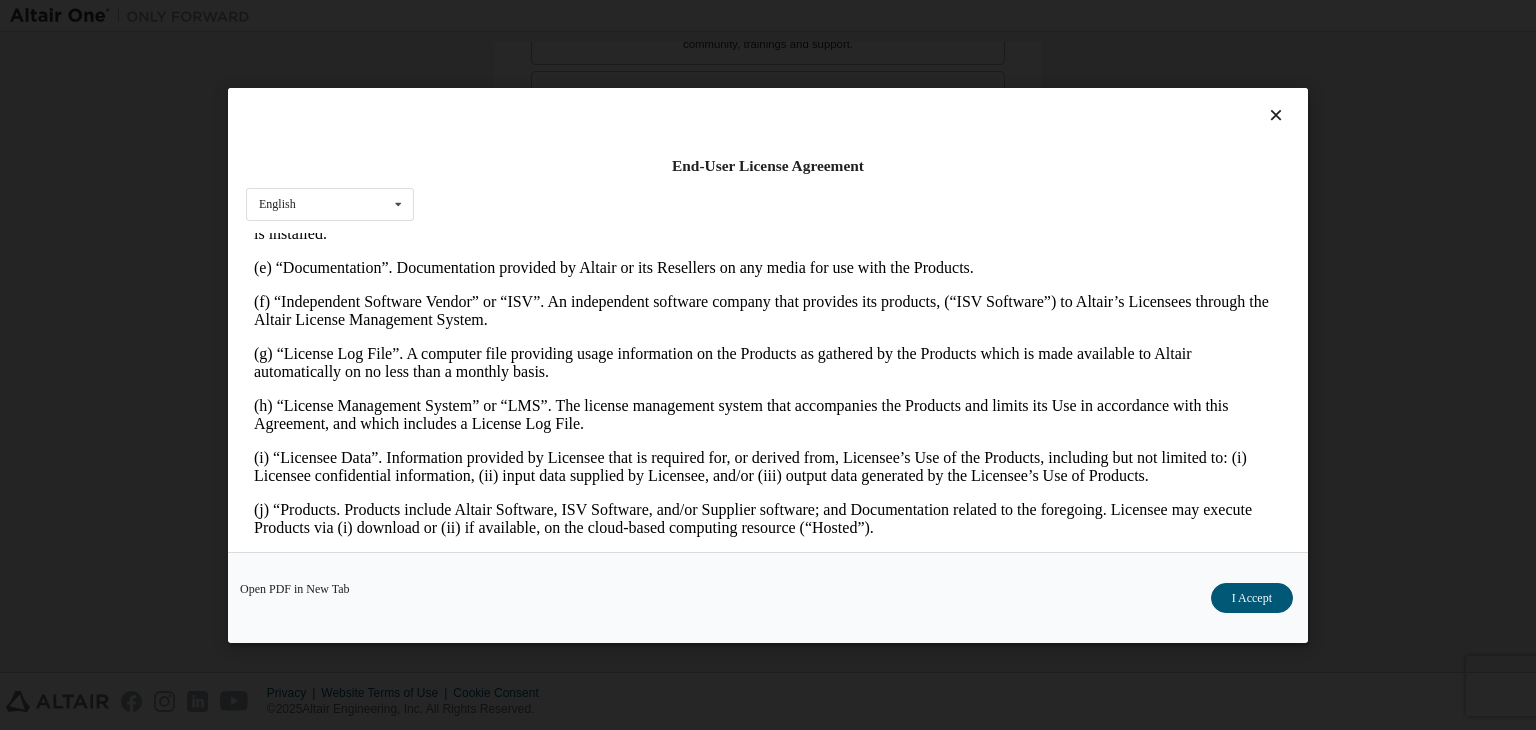 scroll, scrollTop: 644, scrollLeft: 0, axis: vertical 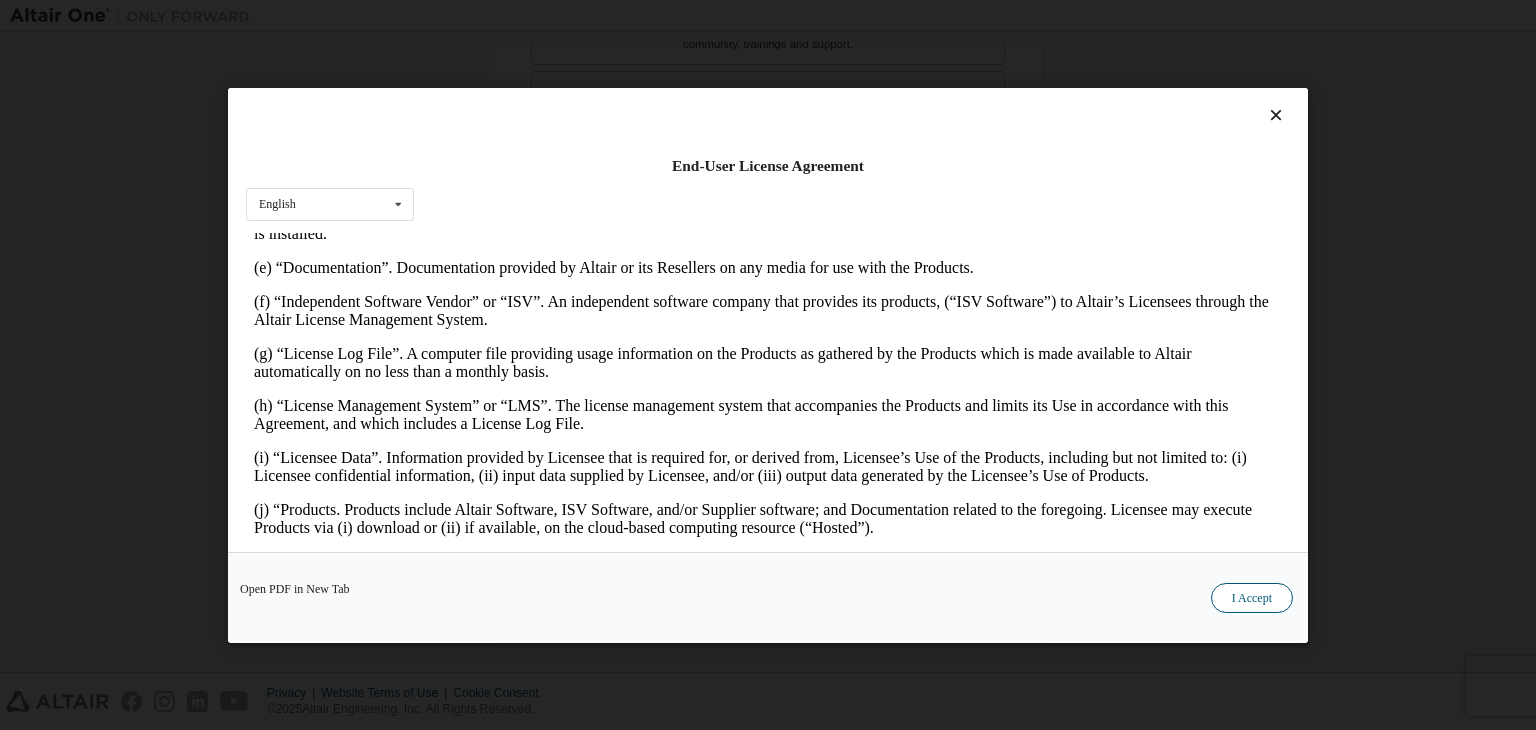 click on "I Accept" at bounding box center (1252, 598) 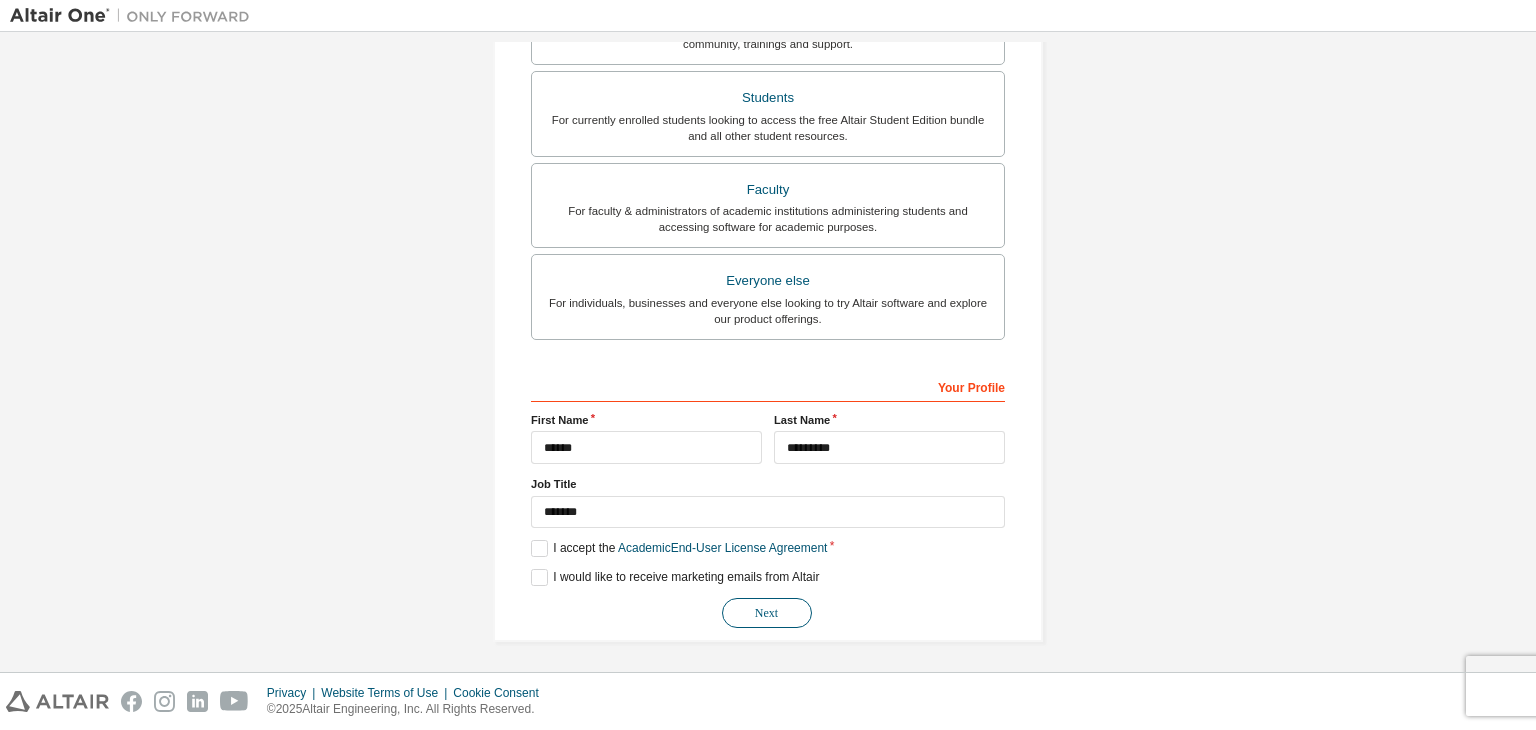 click on "Next" at bounding box center [767, 613] 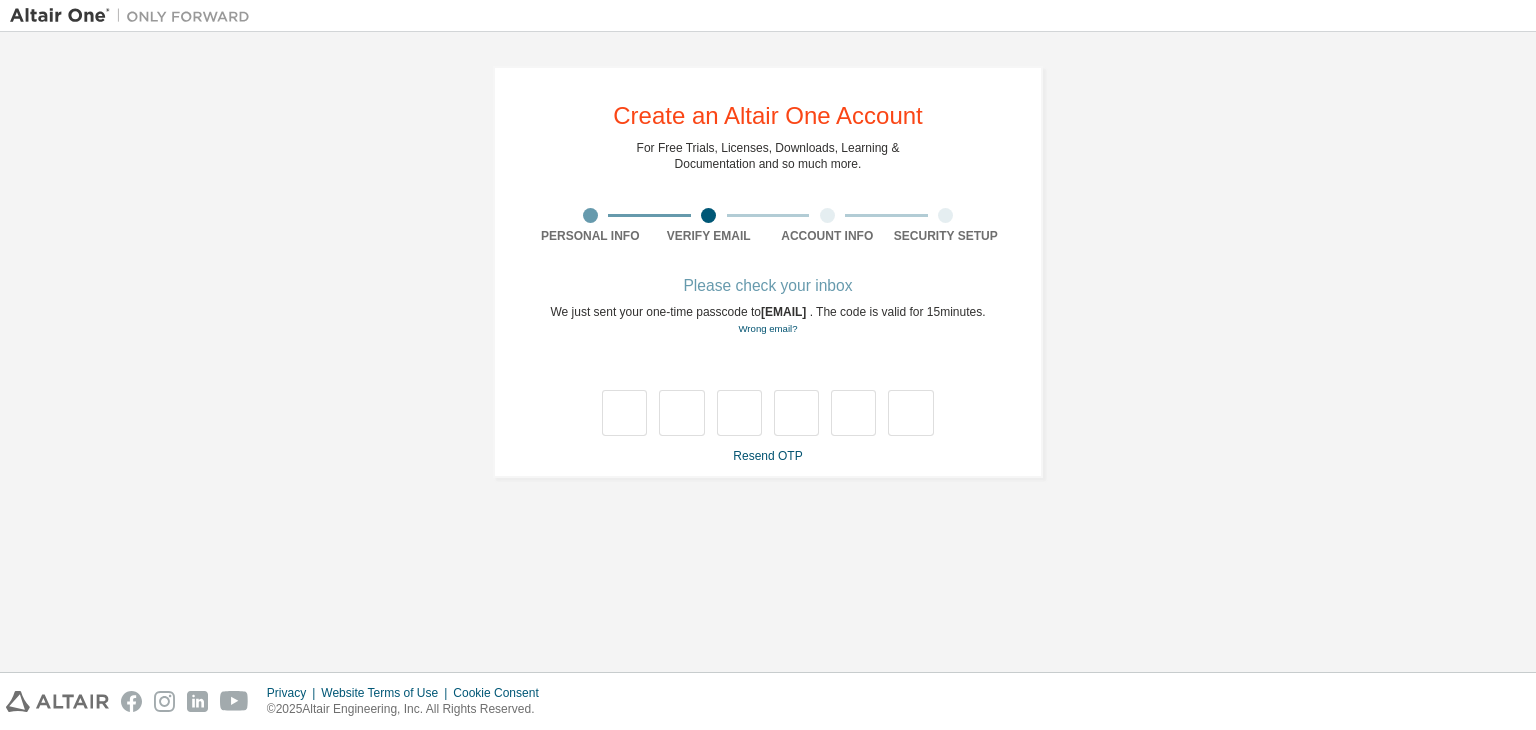 scroll, scrollTop: 0, scrollLeft: 0, axis: both 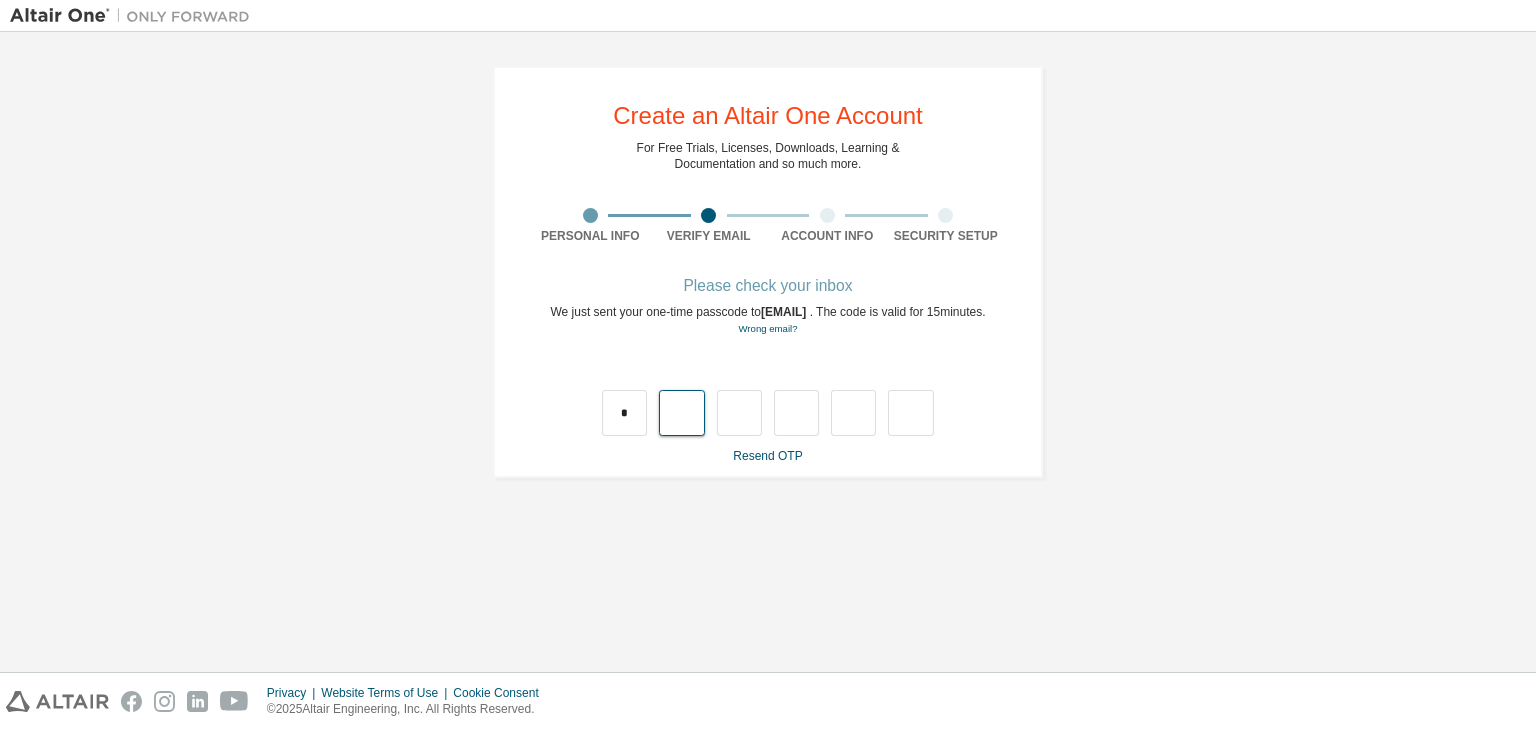 type on "*" 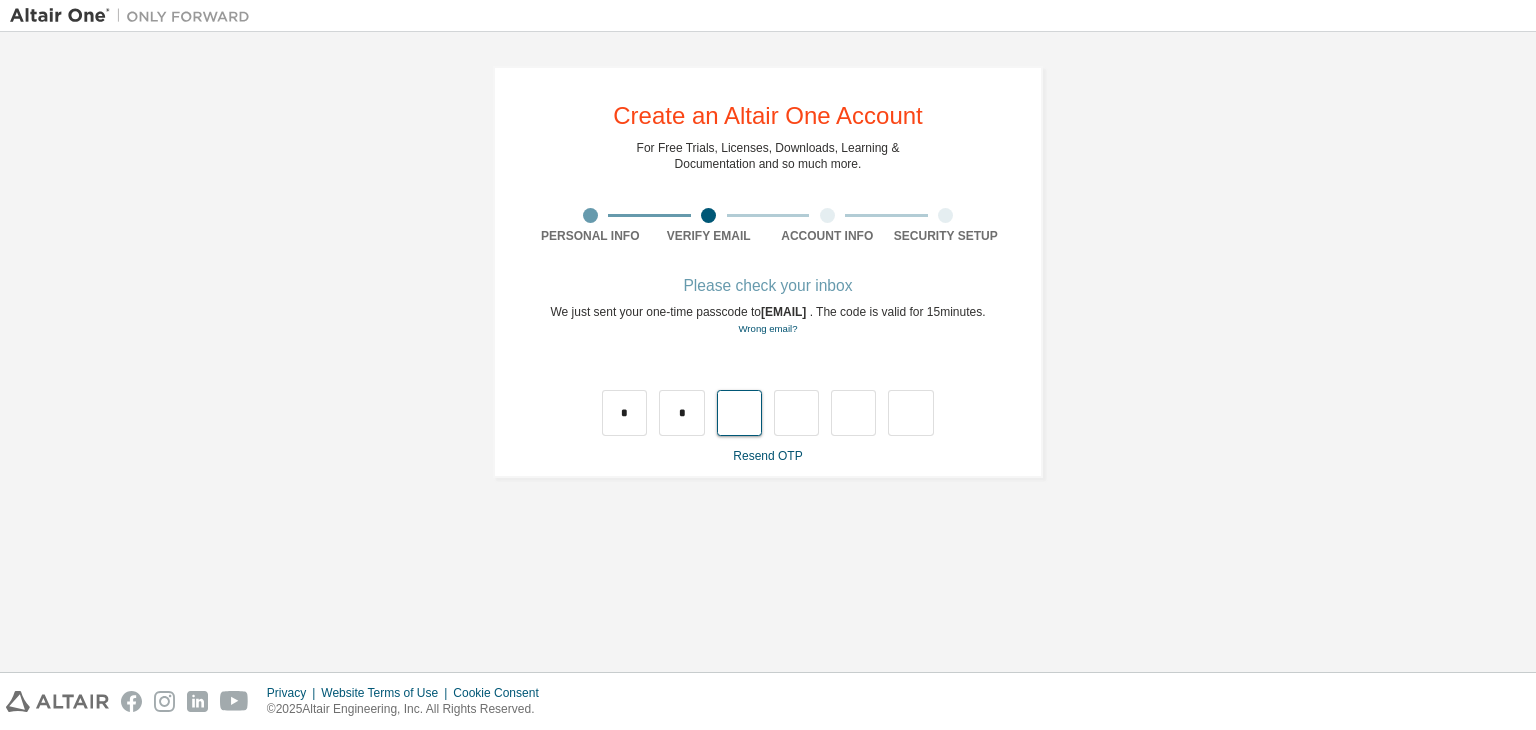 type on "*" 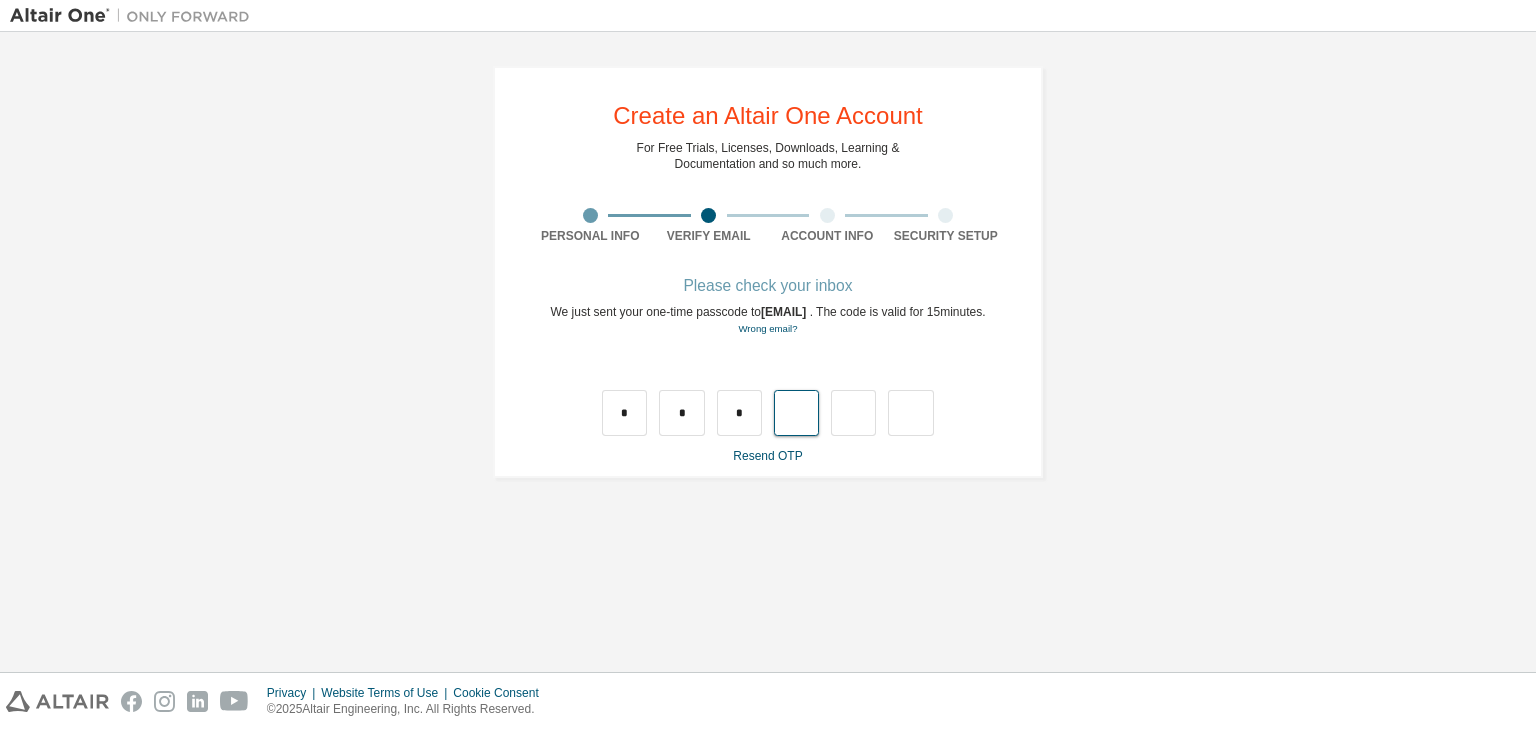 type on "*" 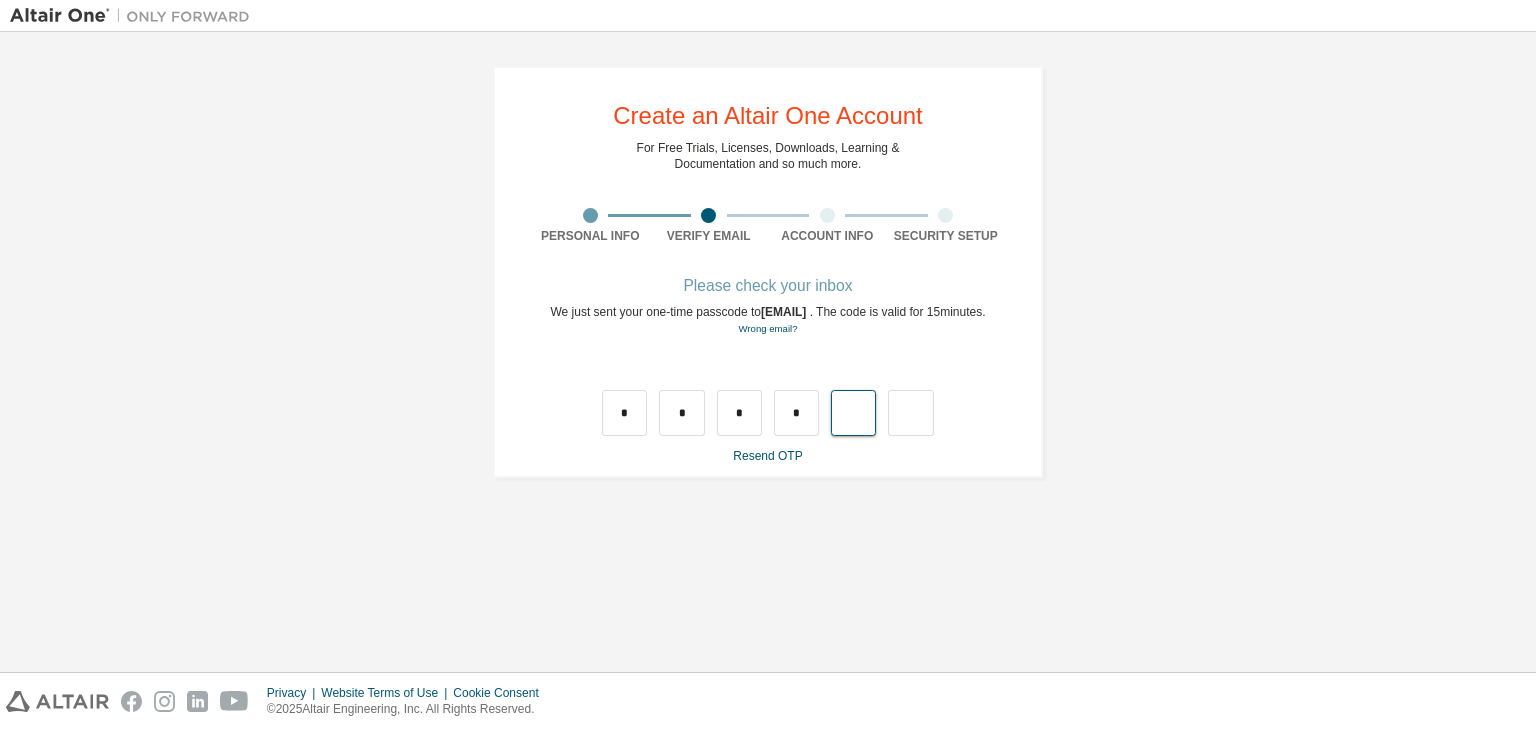 type on "*" 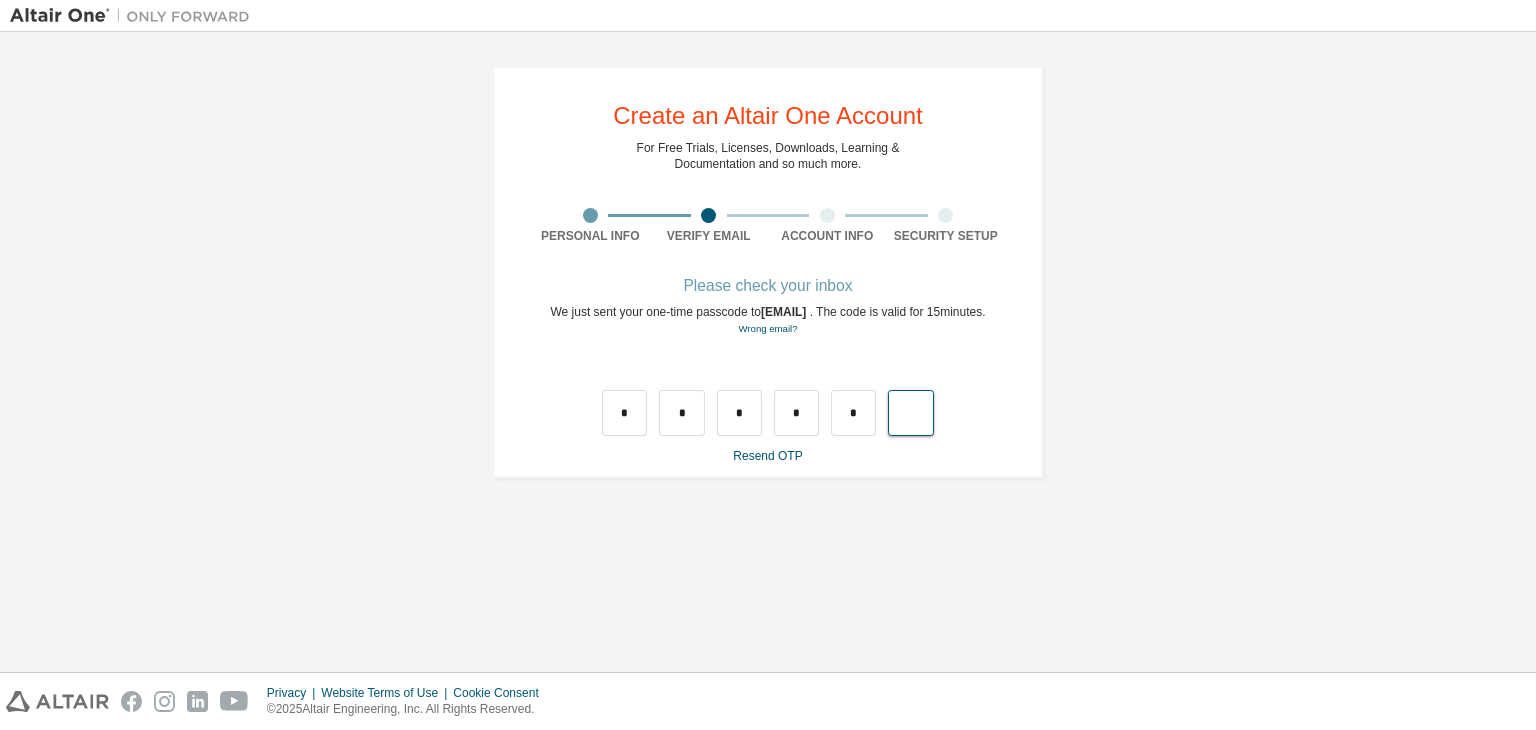 type on "*" 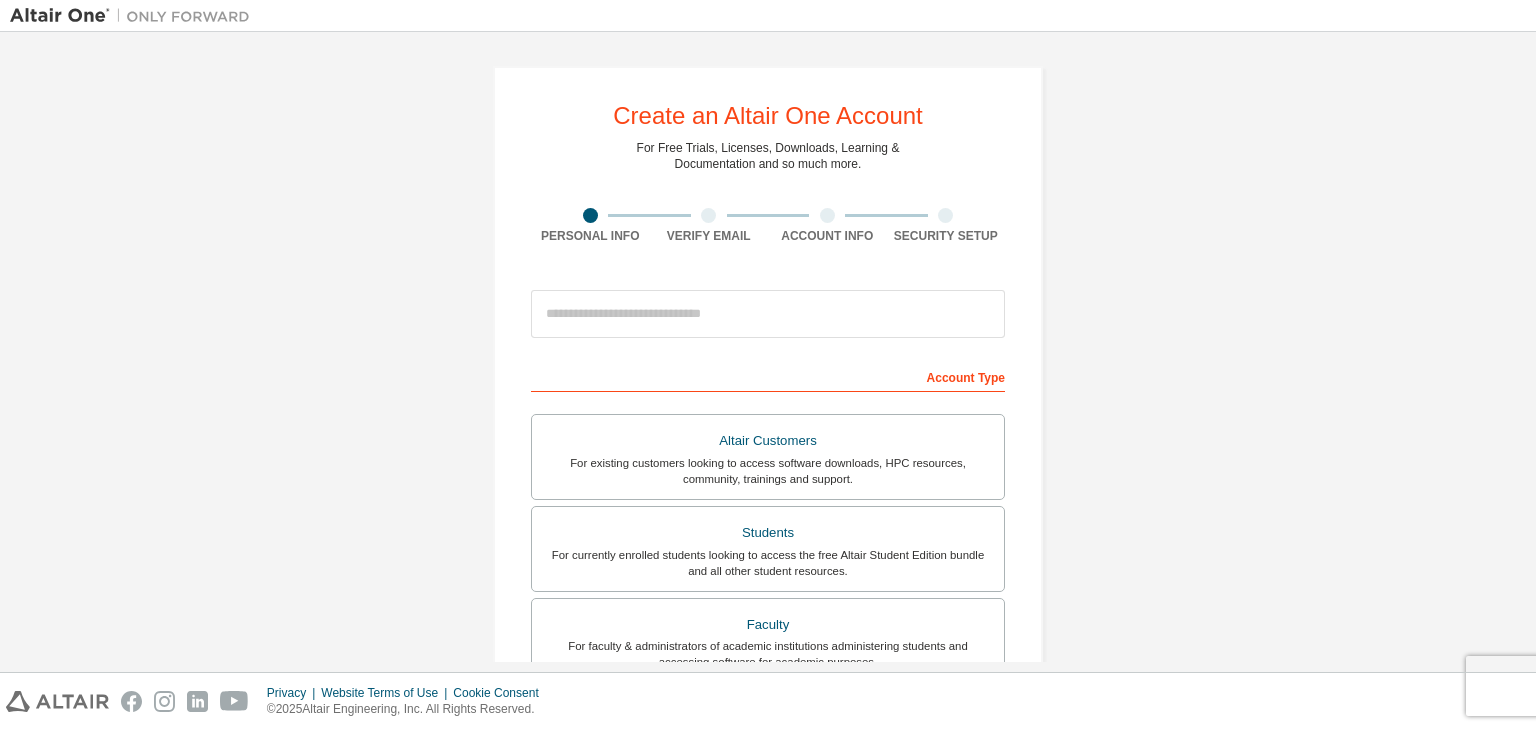 scroll, scrollTop: 0, scrollLeft: 0, axis: both 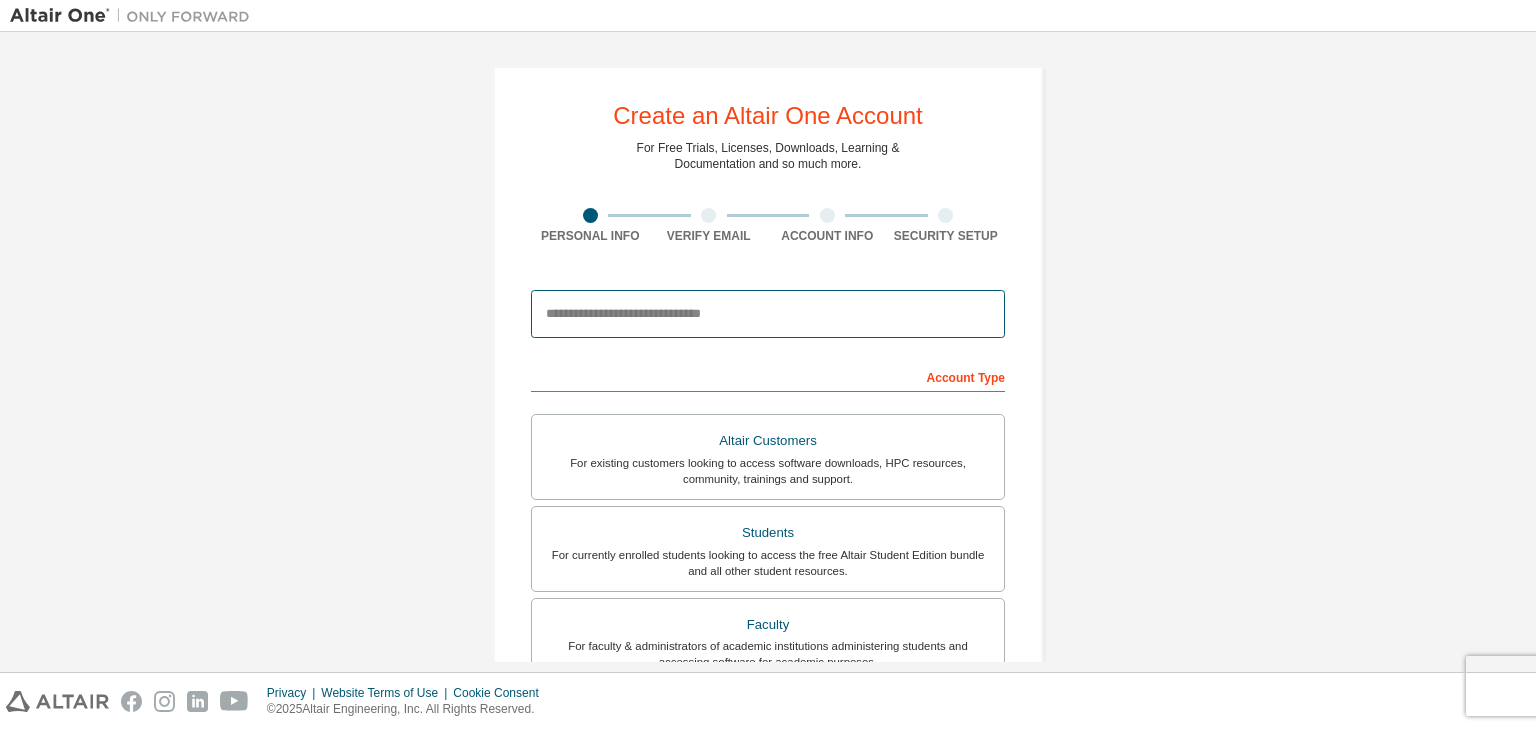 click at bounding box center [768, 314] 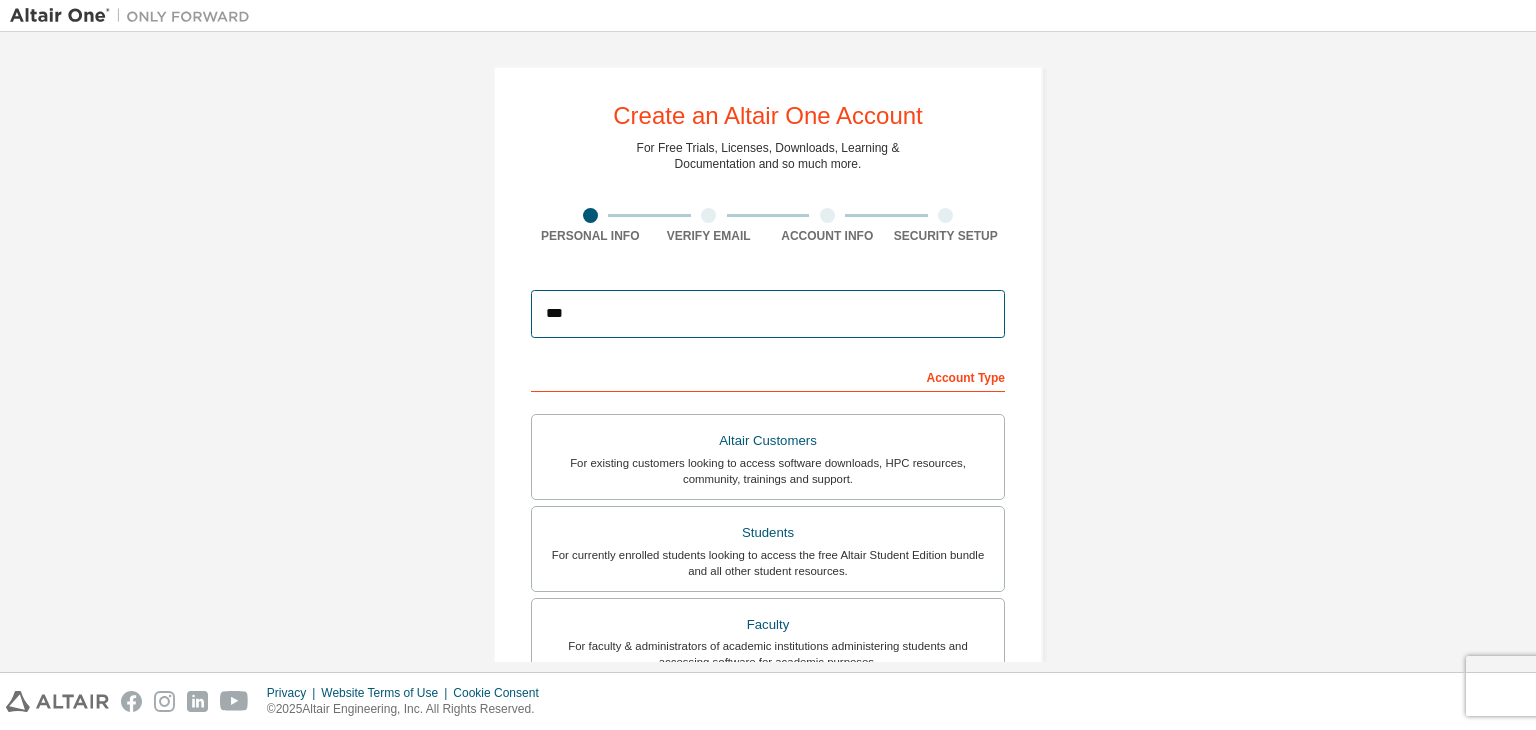 type on "**********" 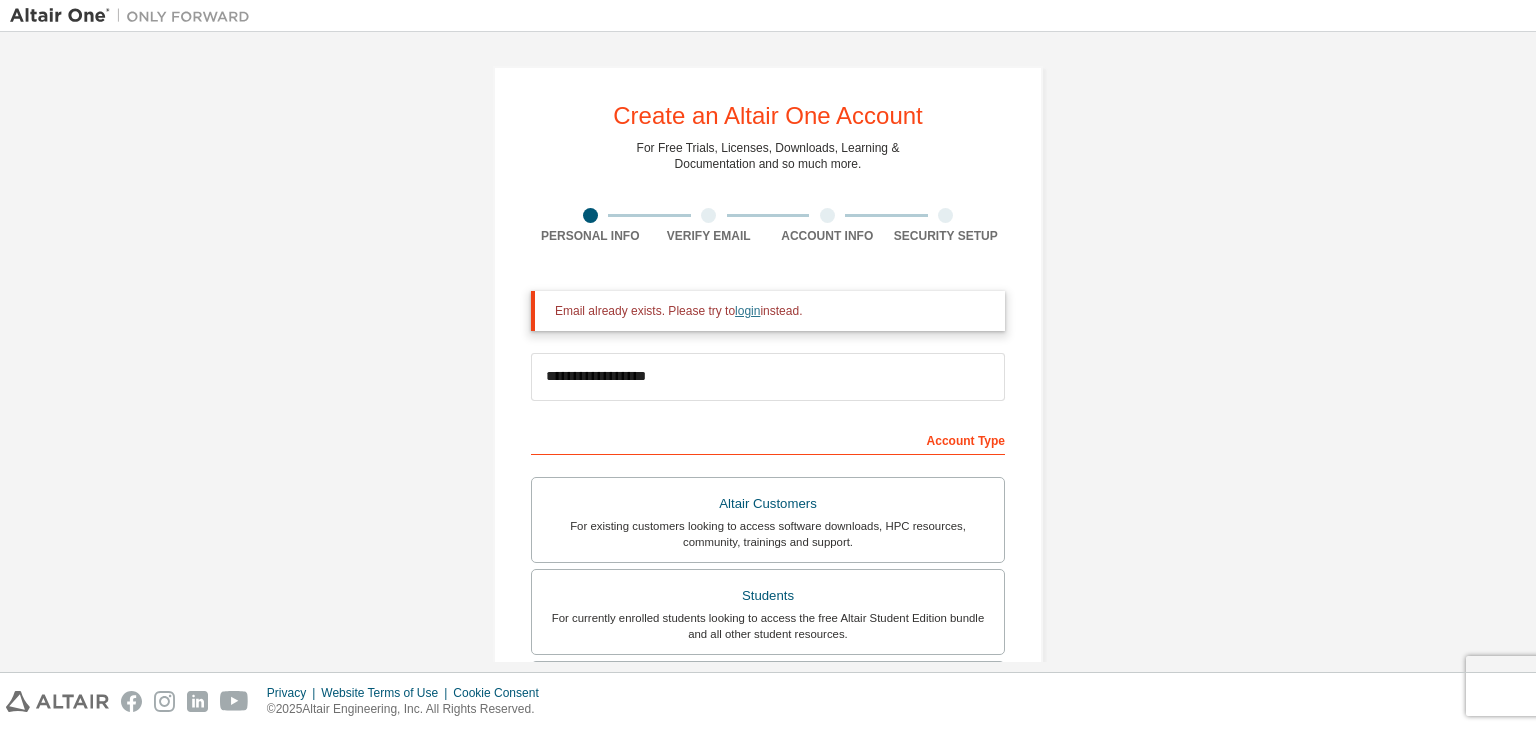 click on "login" at bounding box center [747, 311] 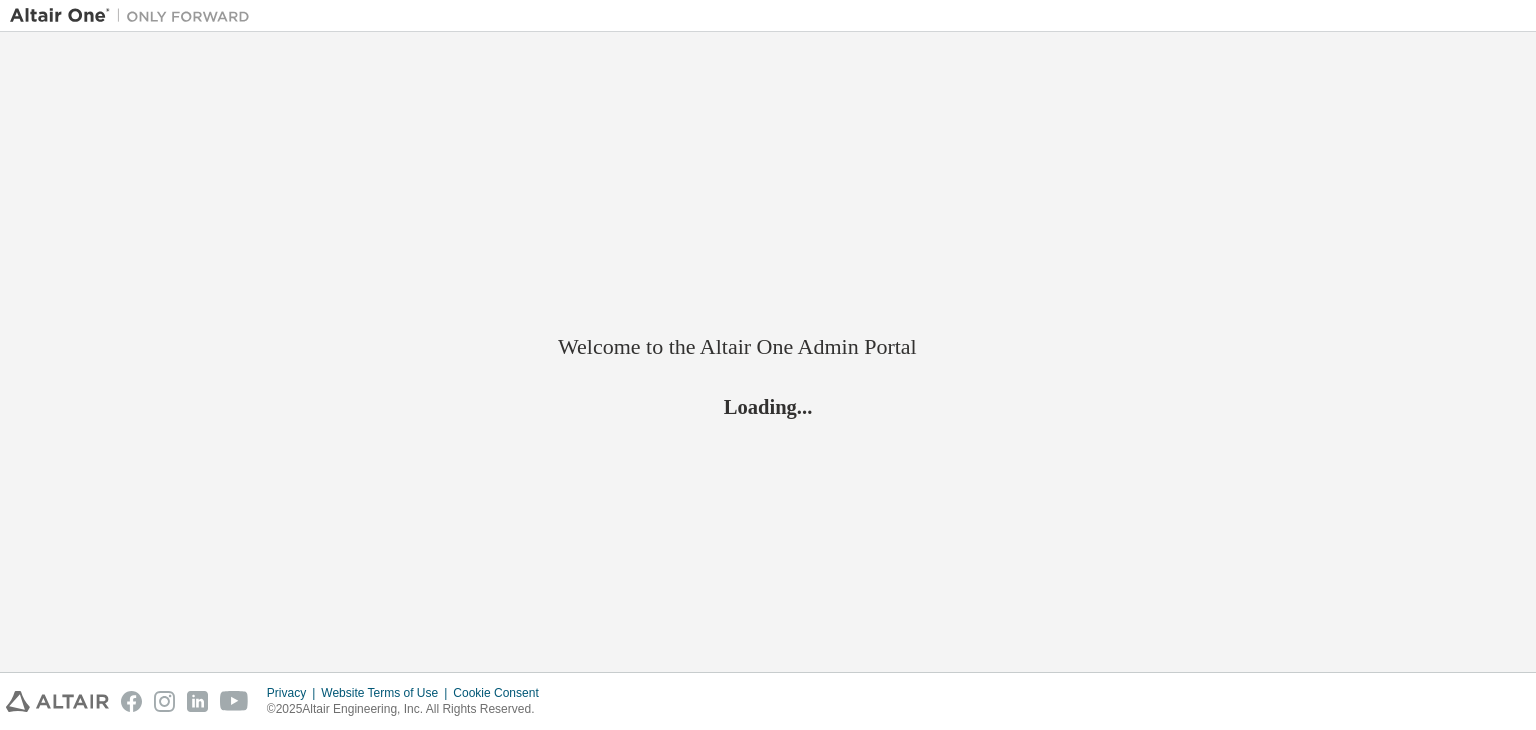scroll, scrollTop: 0, scrollLeft: 0, axis: both 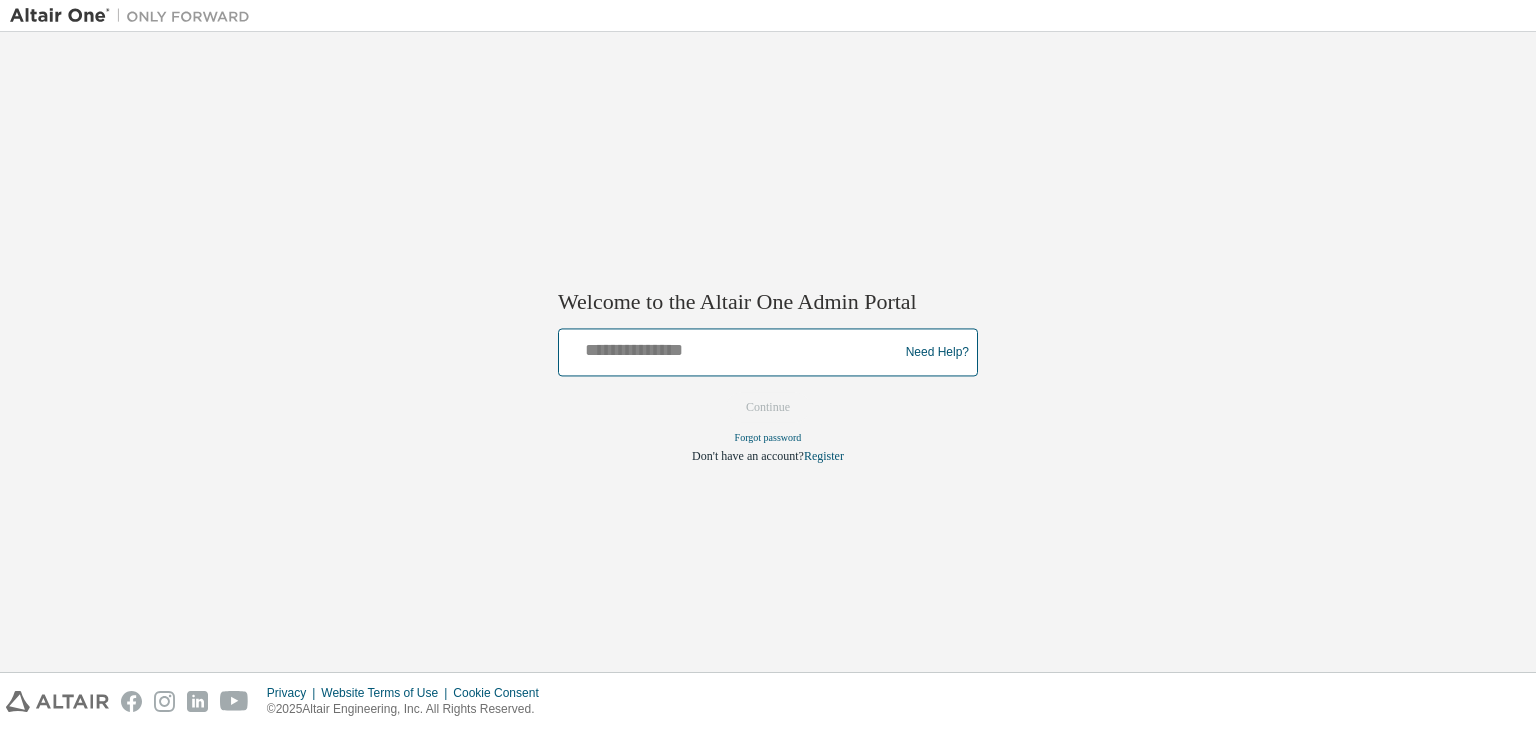 click at bounding box center [731, 348] 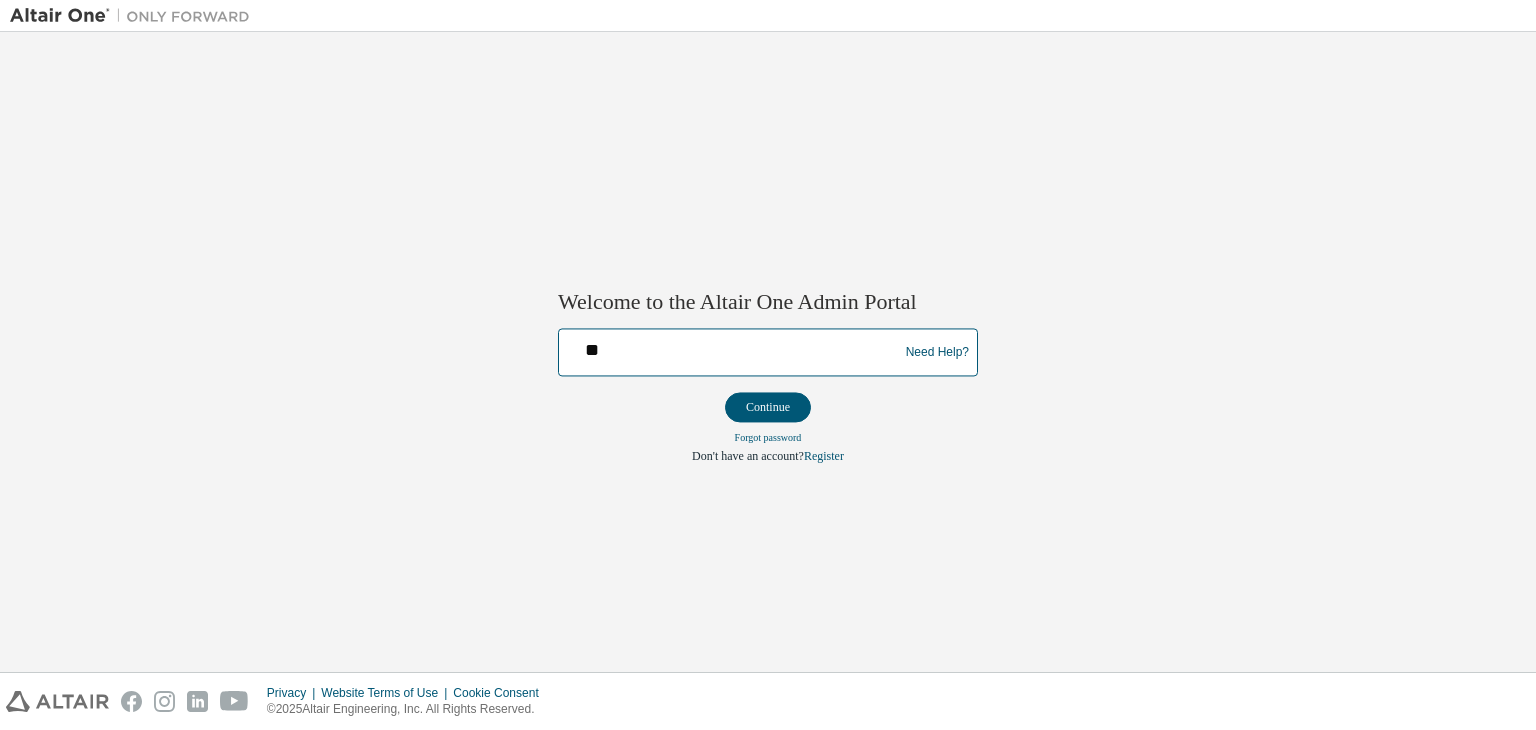 type on "**********" 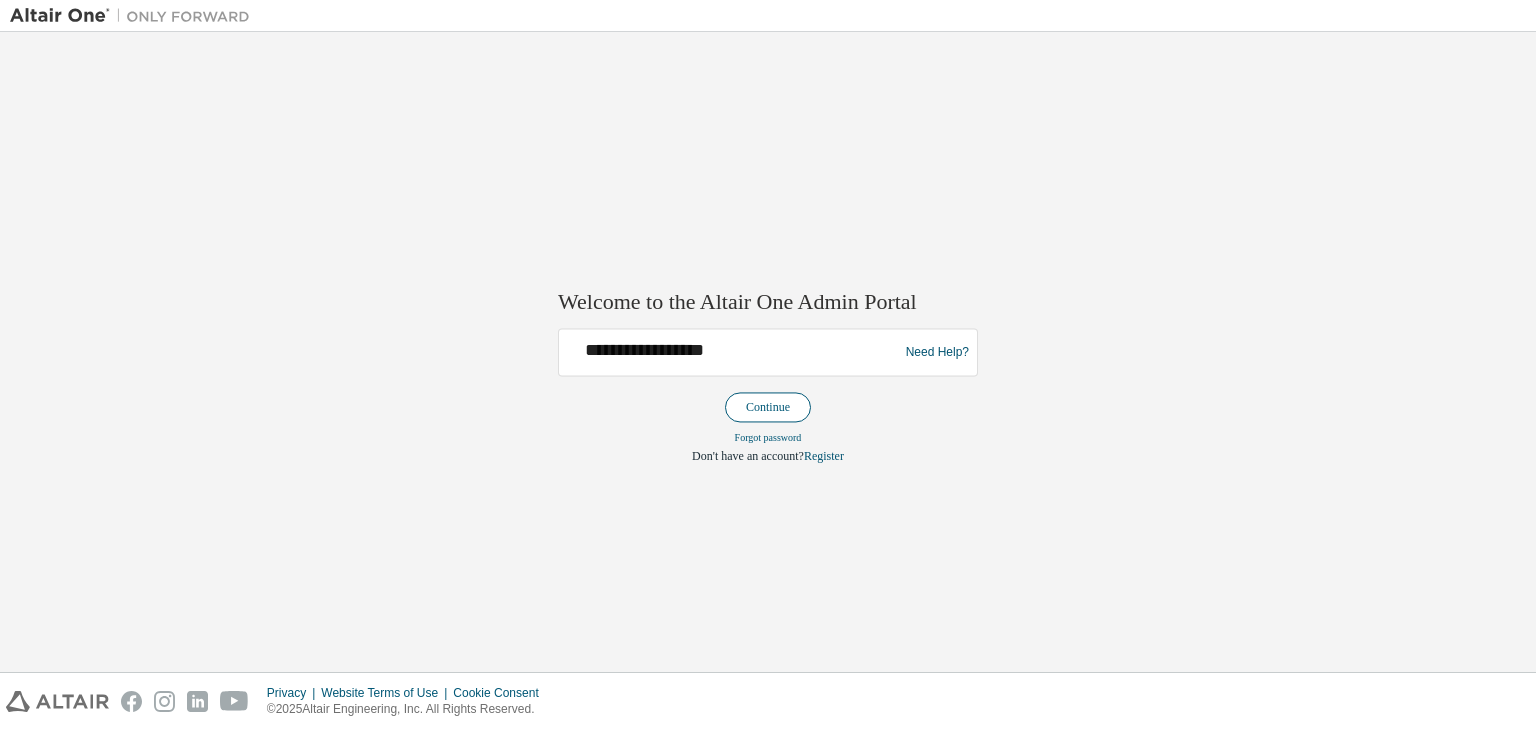 drag, startPoint x: 771, startPoint y: 390, endPoint x: 763, endPoint y: 404, distance: 16.124516 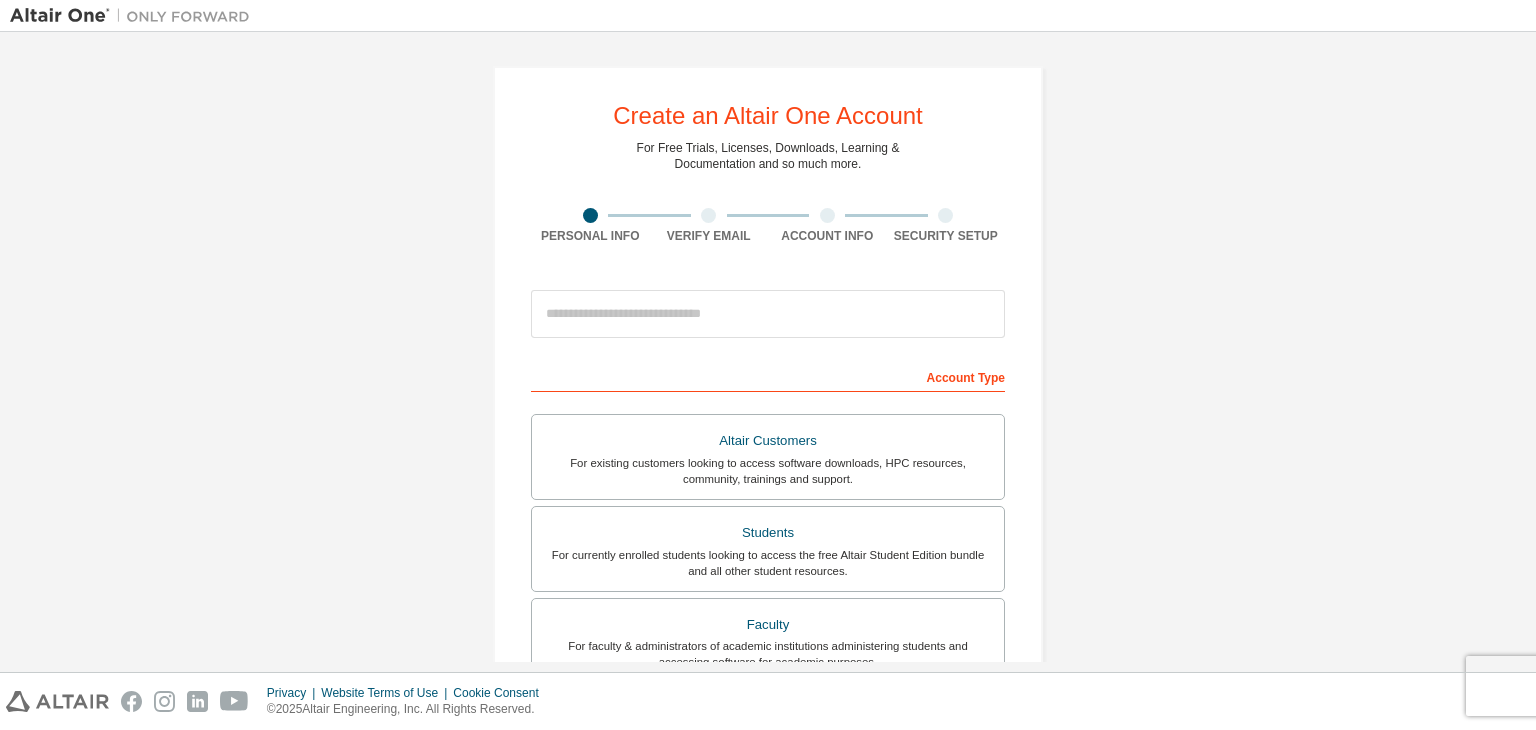 scroll, scrollTop: 0, scrollLeft: 0, axis: both 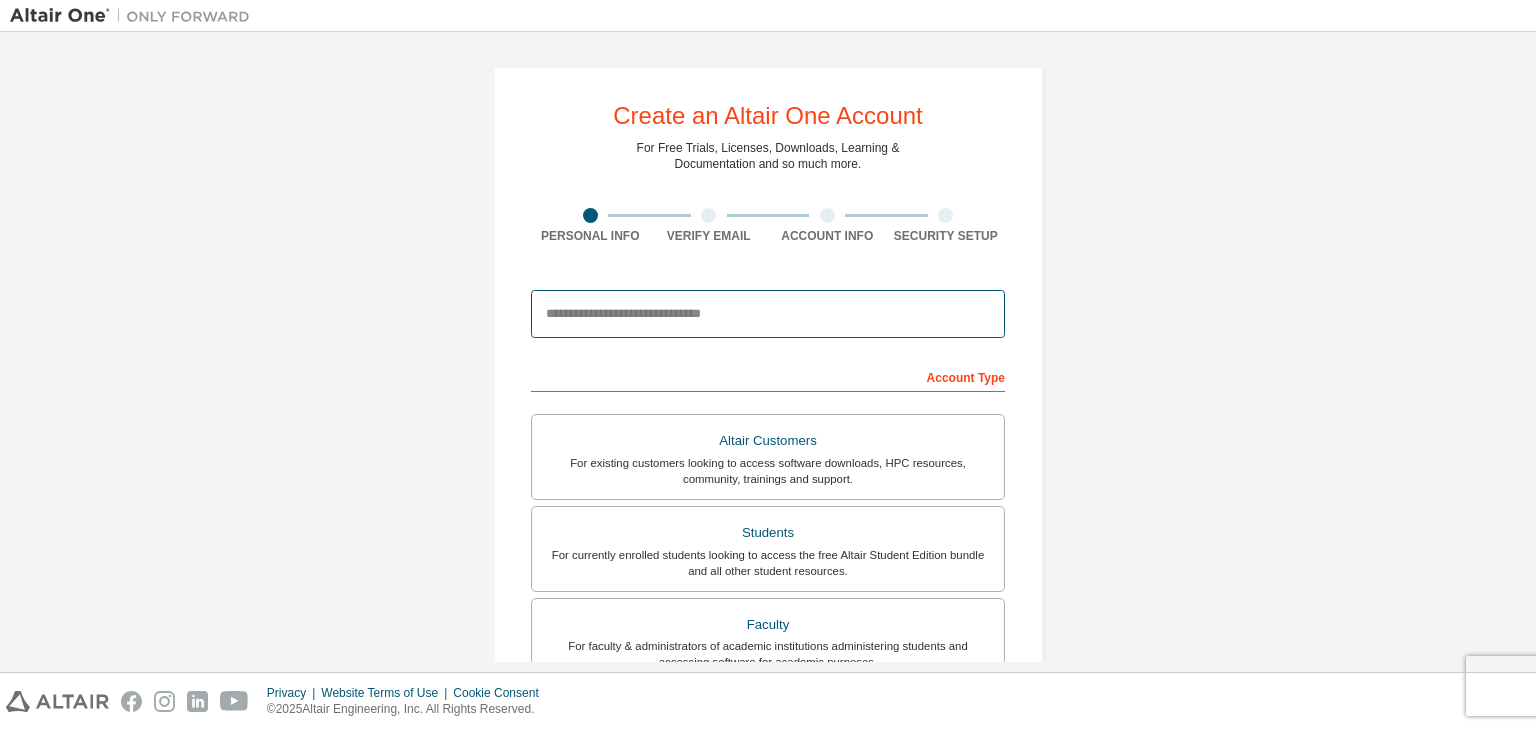 click at bounding box center (768, 314) 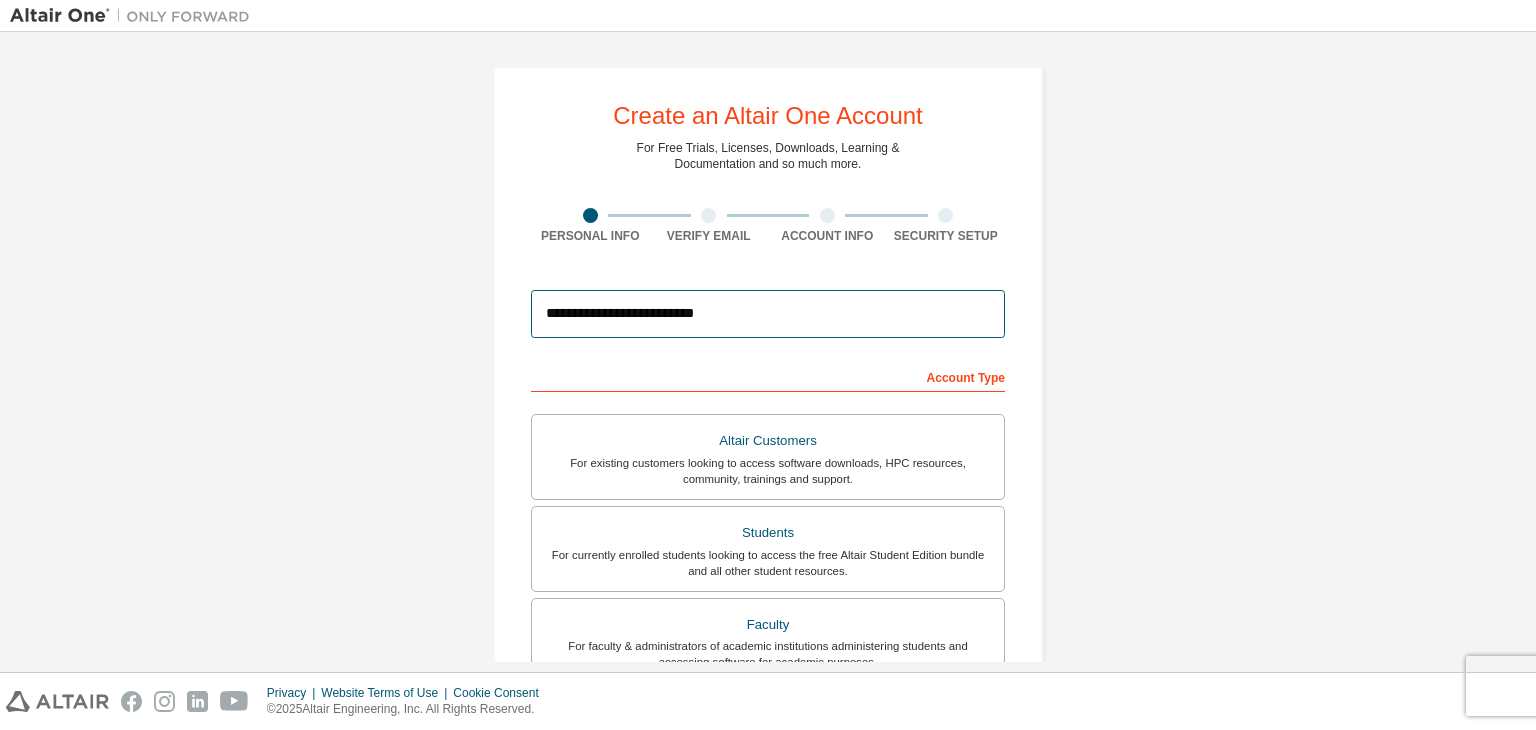 type on "******" 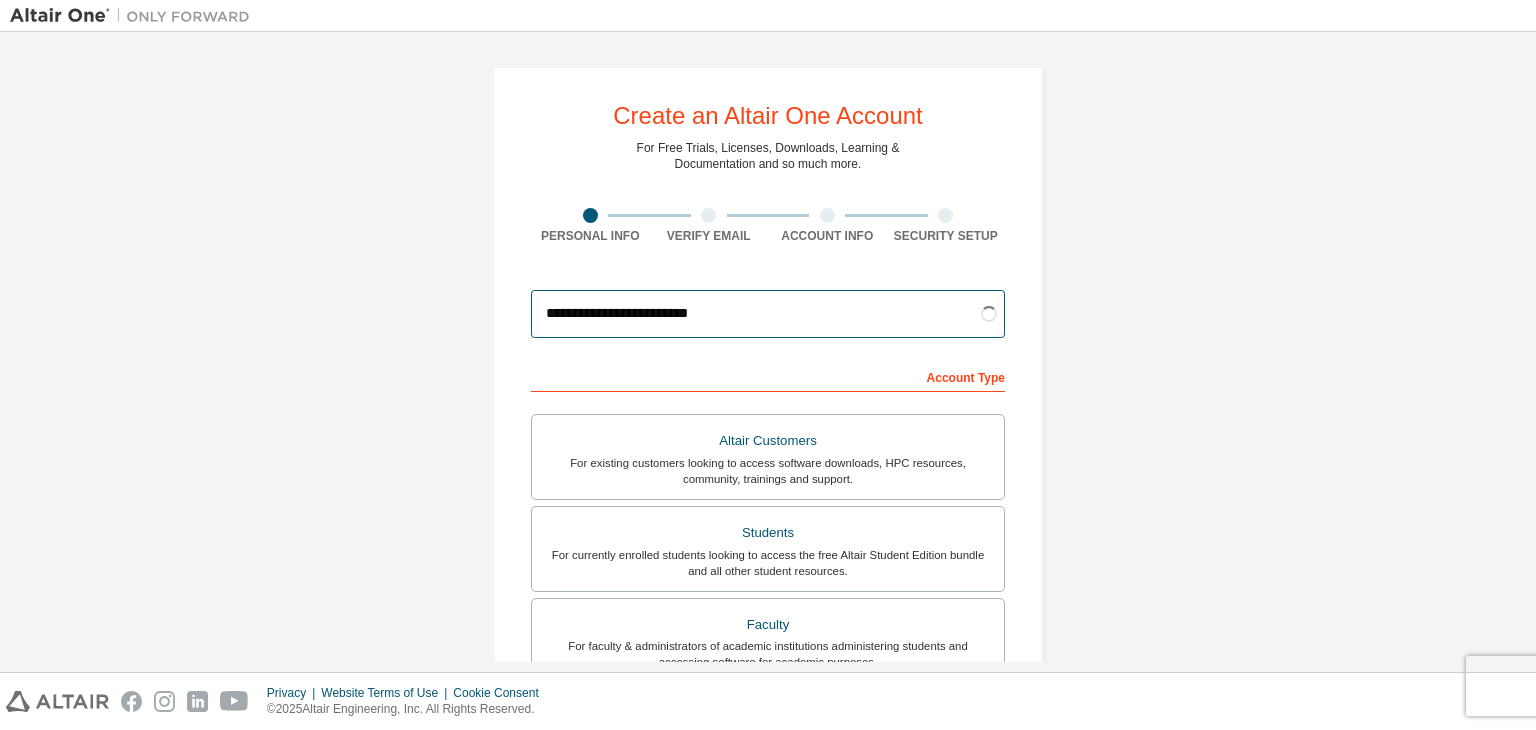 type on "**********" 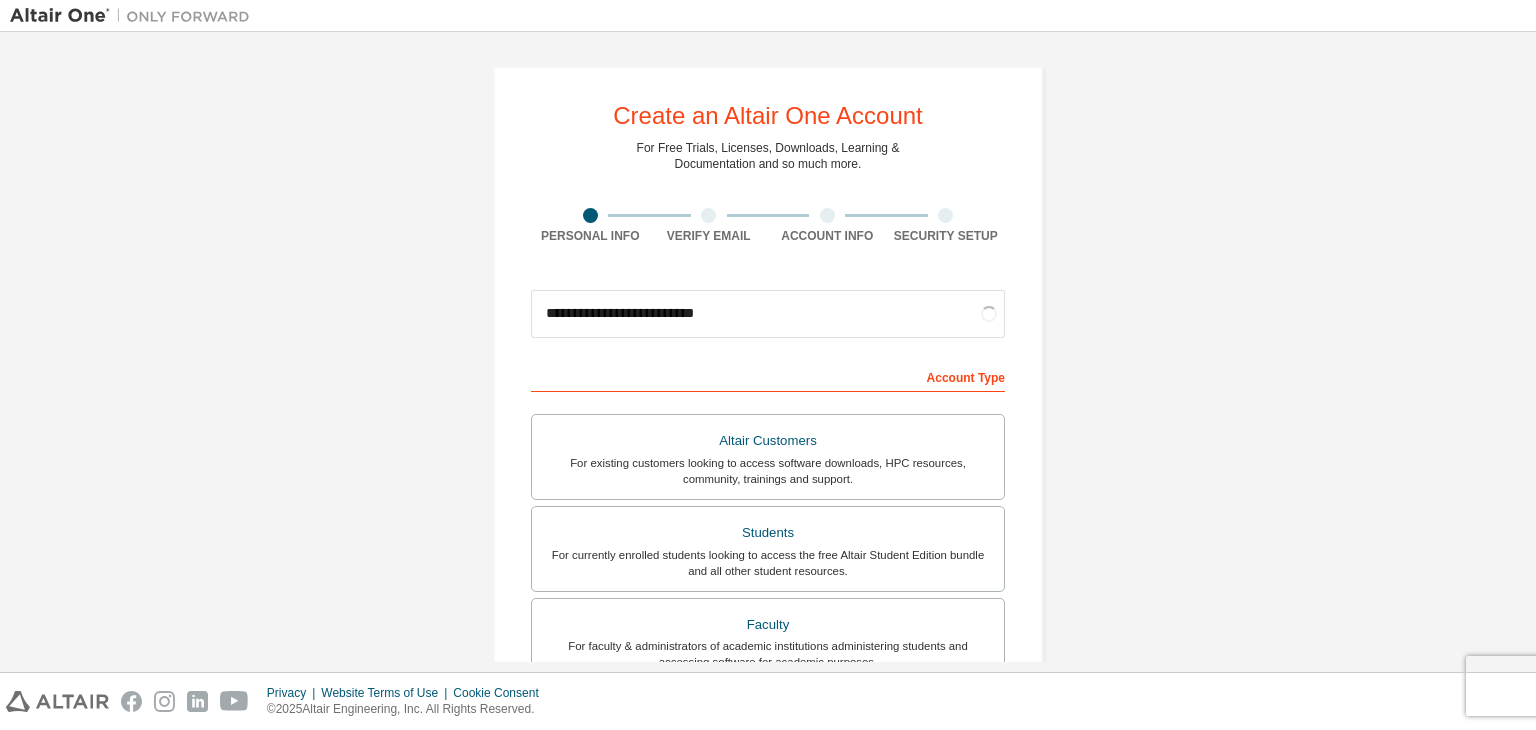 click on "Personal Info Verify Email Account Info Security Setup First Name [NAME] Last Name [NAME] Job Title" at bounding box center (768, 571) 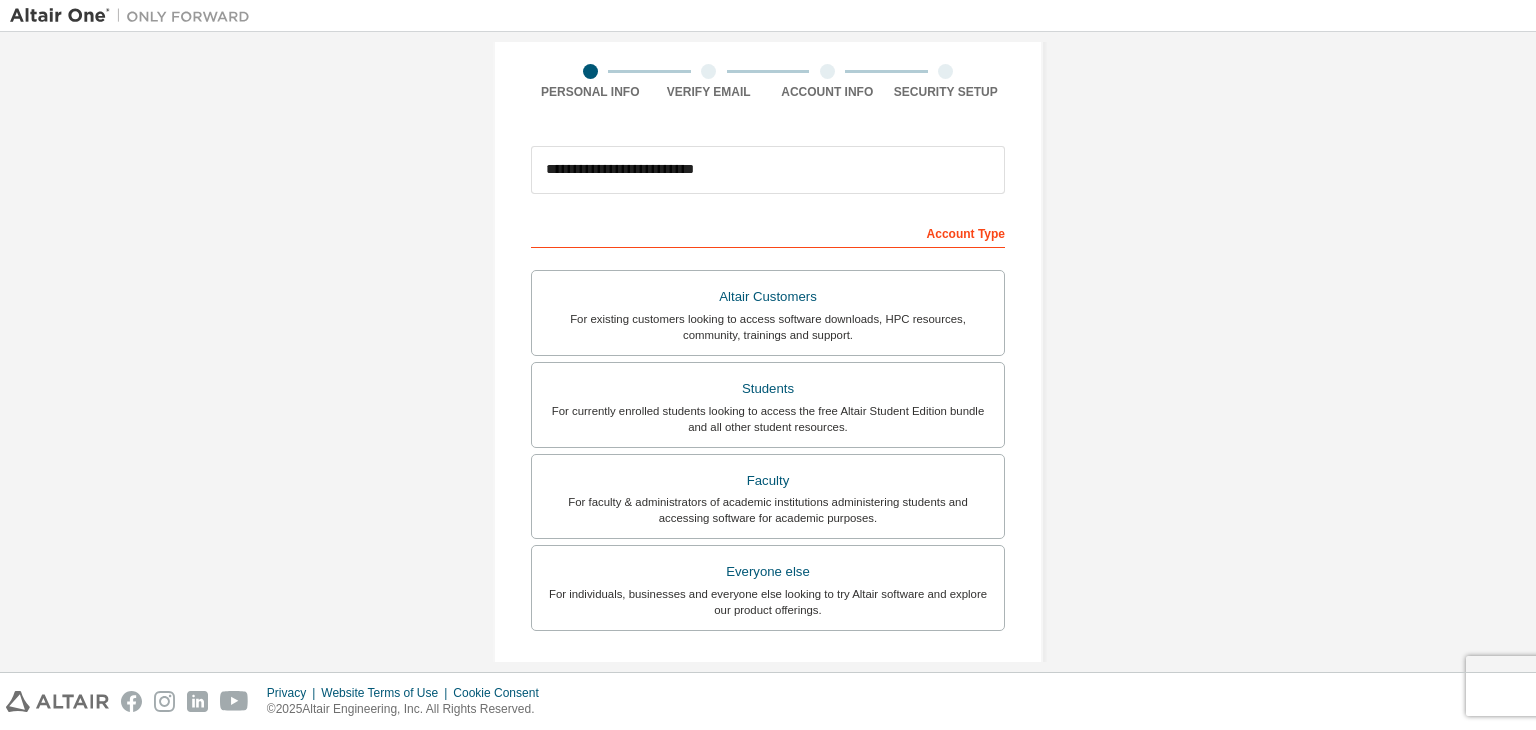 scroll, scrollTop: 148, scrollLeft: 0, axis: vertical 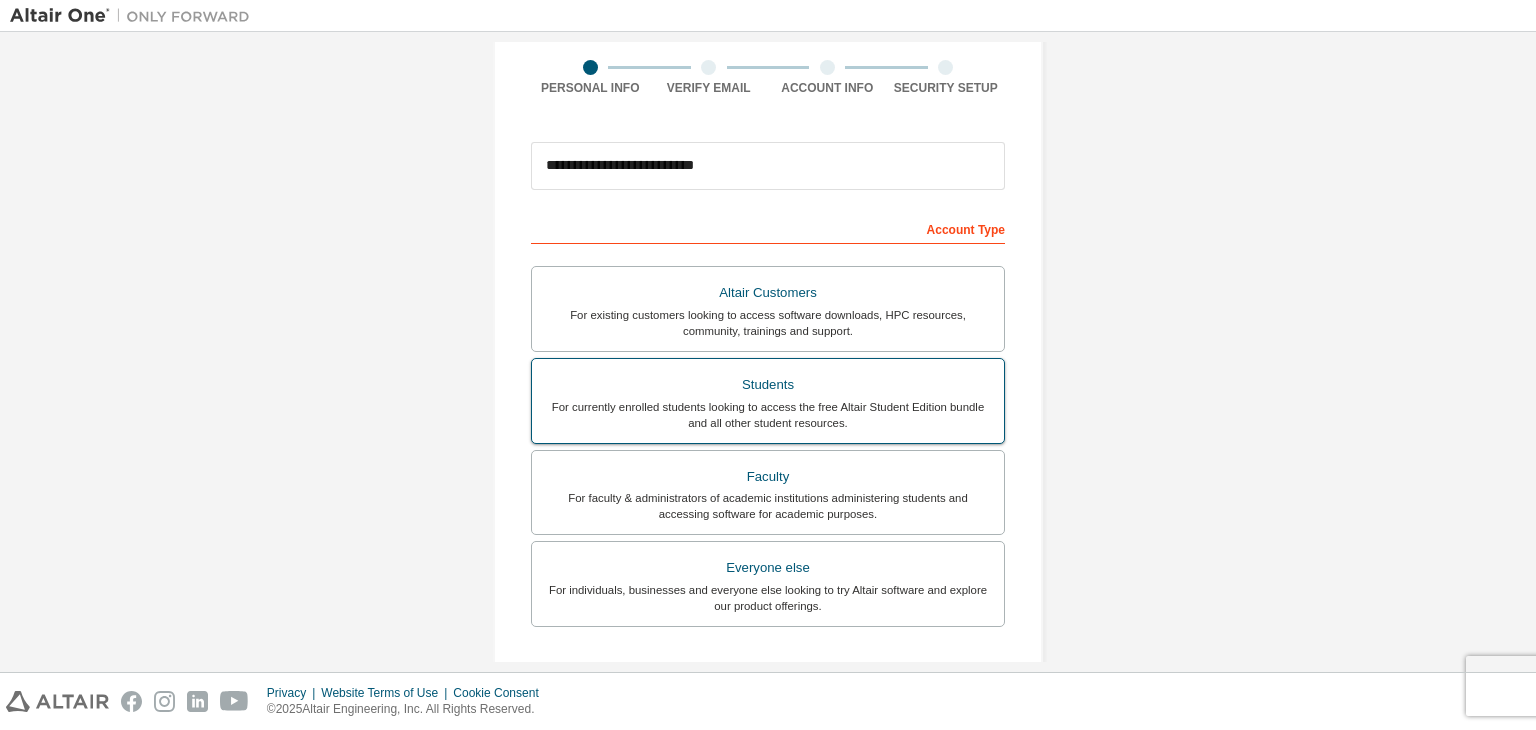 click on "Students" at bounding box center [768, 385] 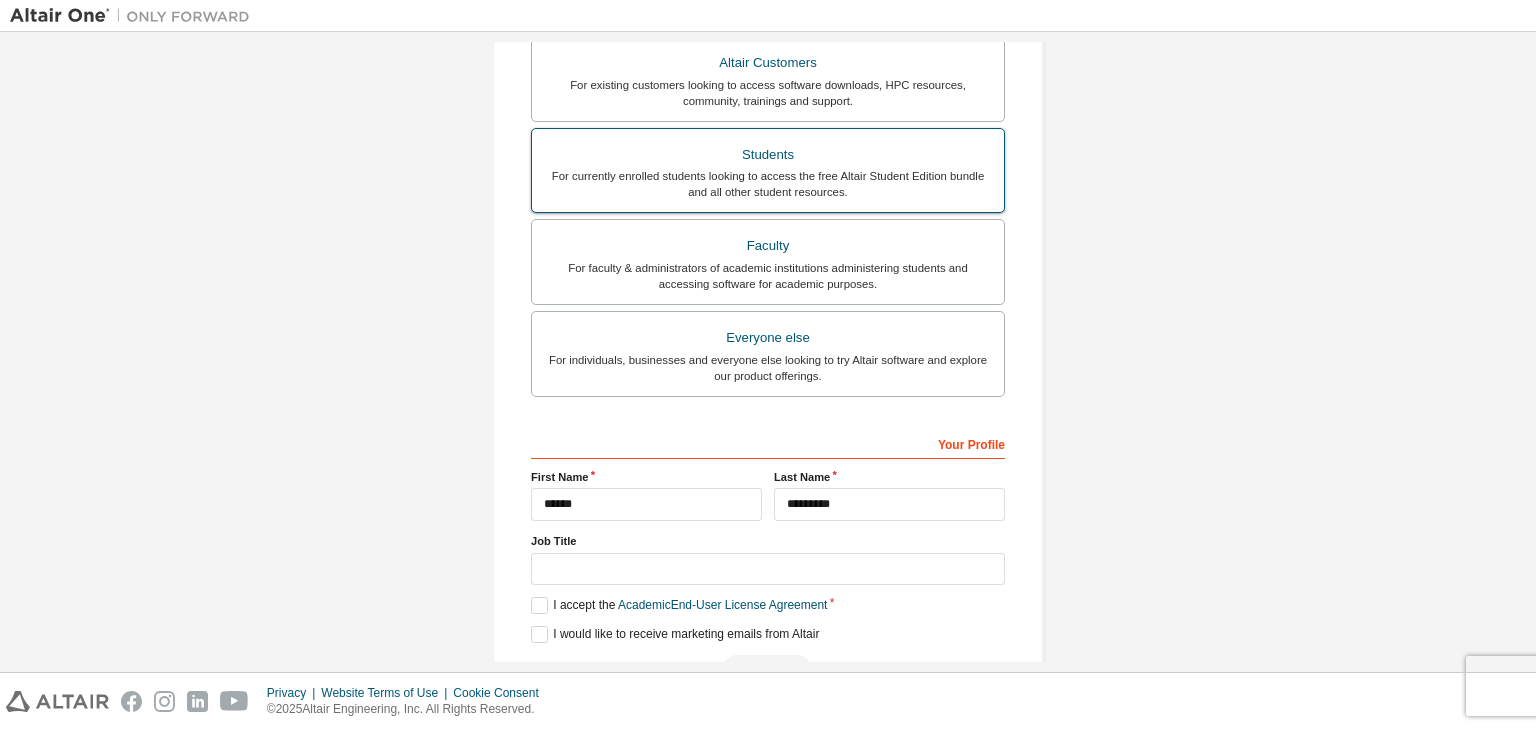 scroll, scrollTop: 428, scrollLeft: 0, axis: vertical 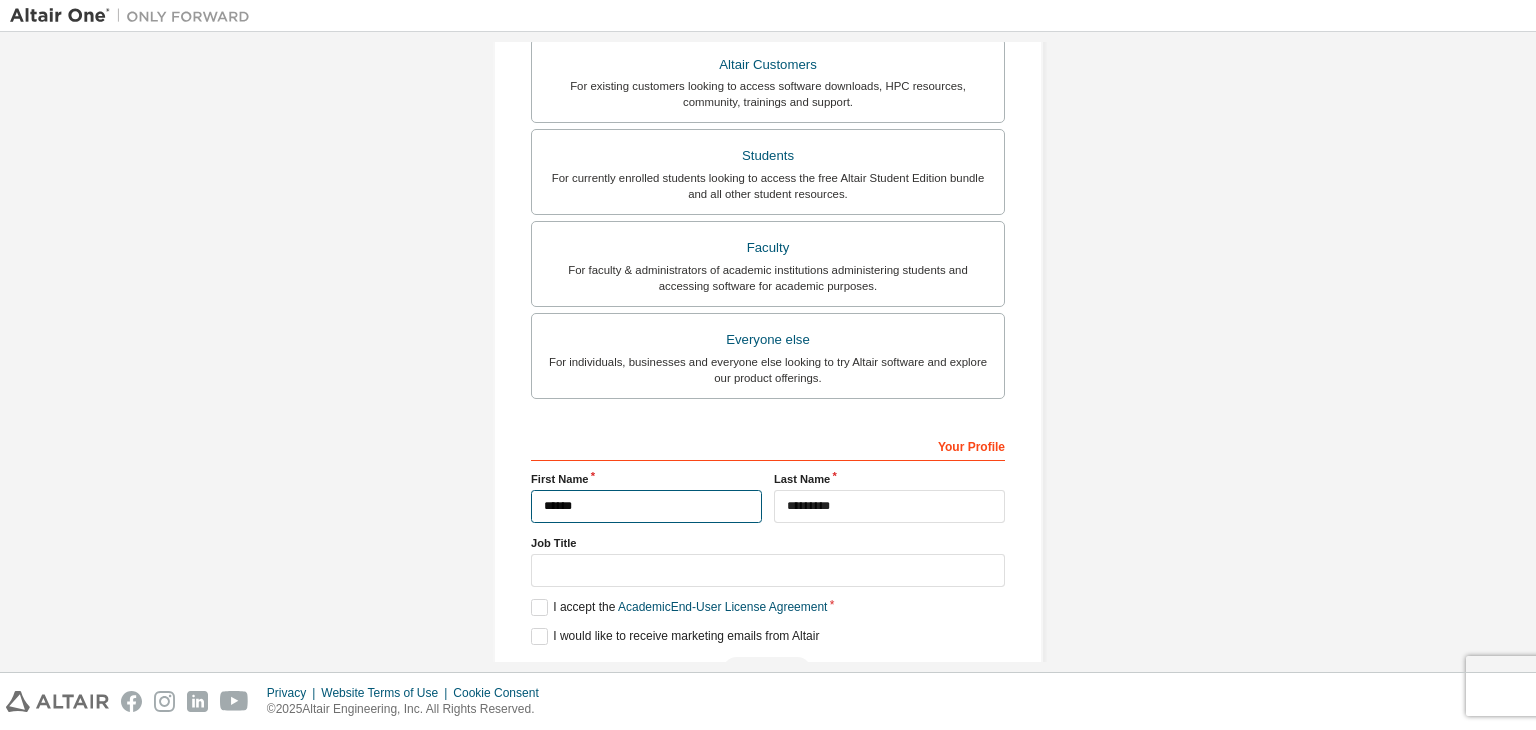 click on "******" at bounding box center (646, 506) 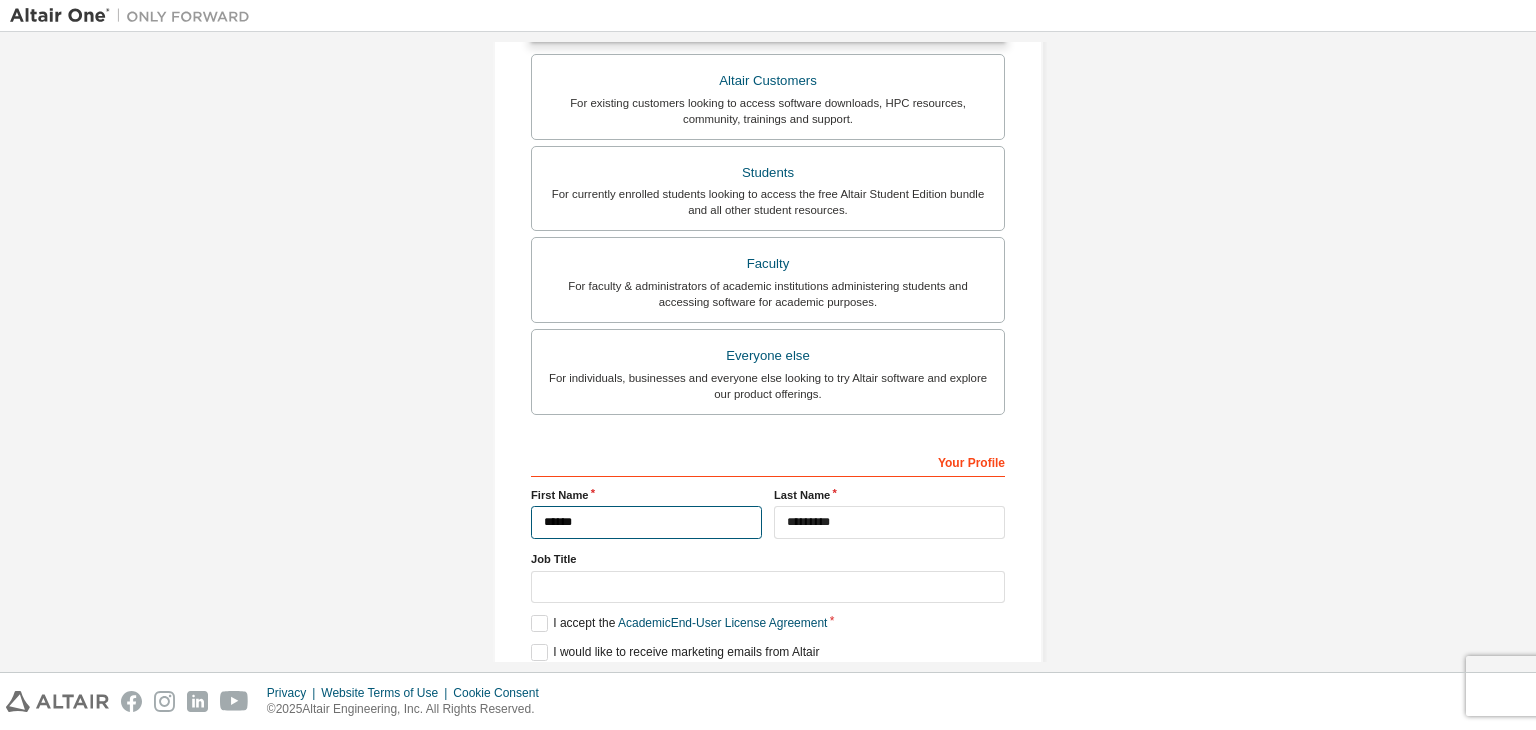 scroll, scrollTop: 446, scrollLeft: 0, axis: vertical 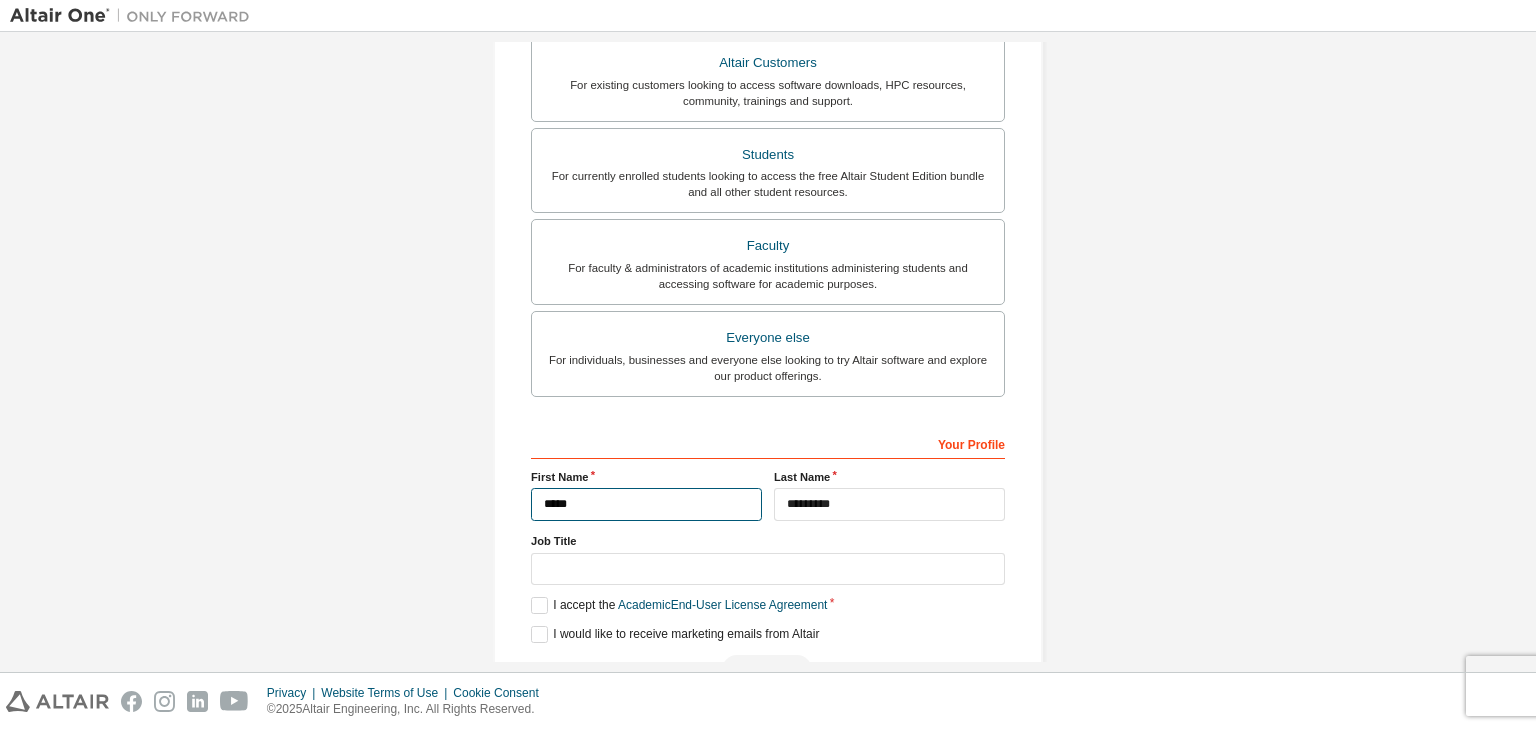 type on "******" 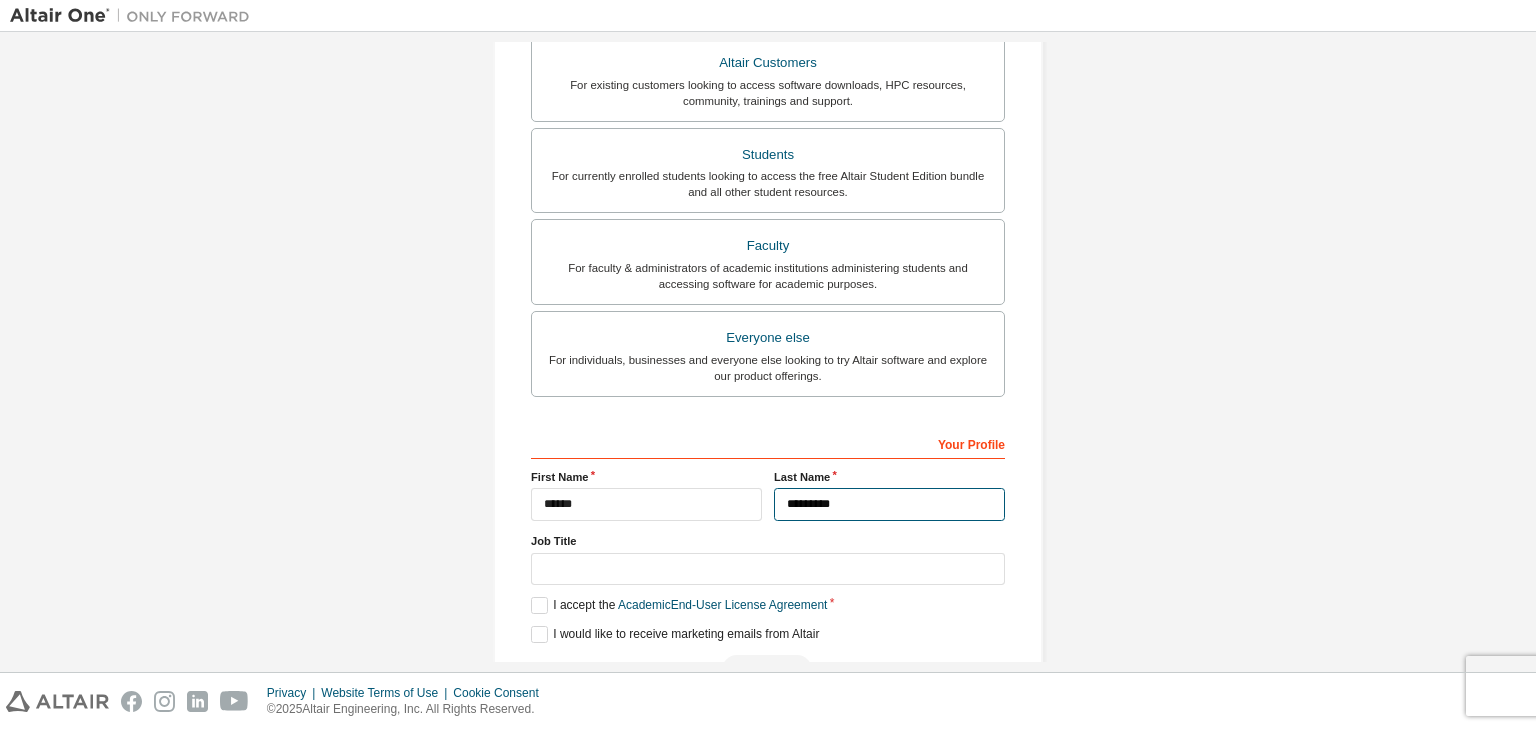 click on "*********" at bounding box center [889, 504] 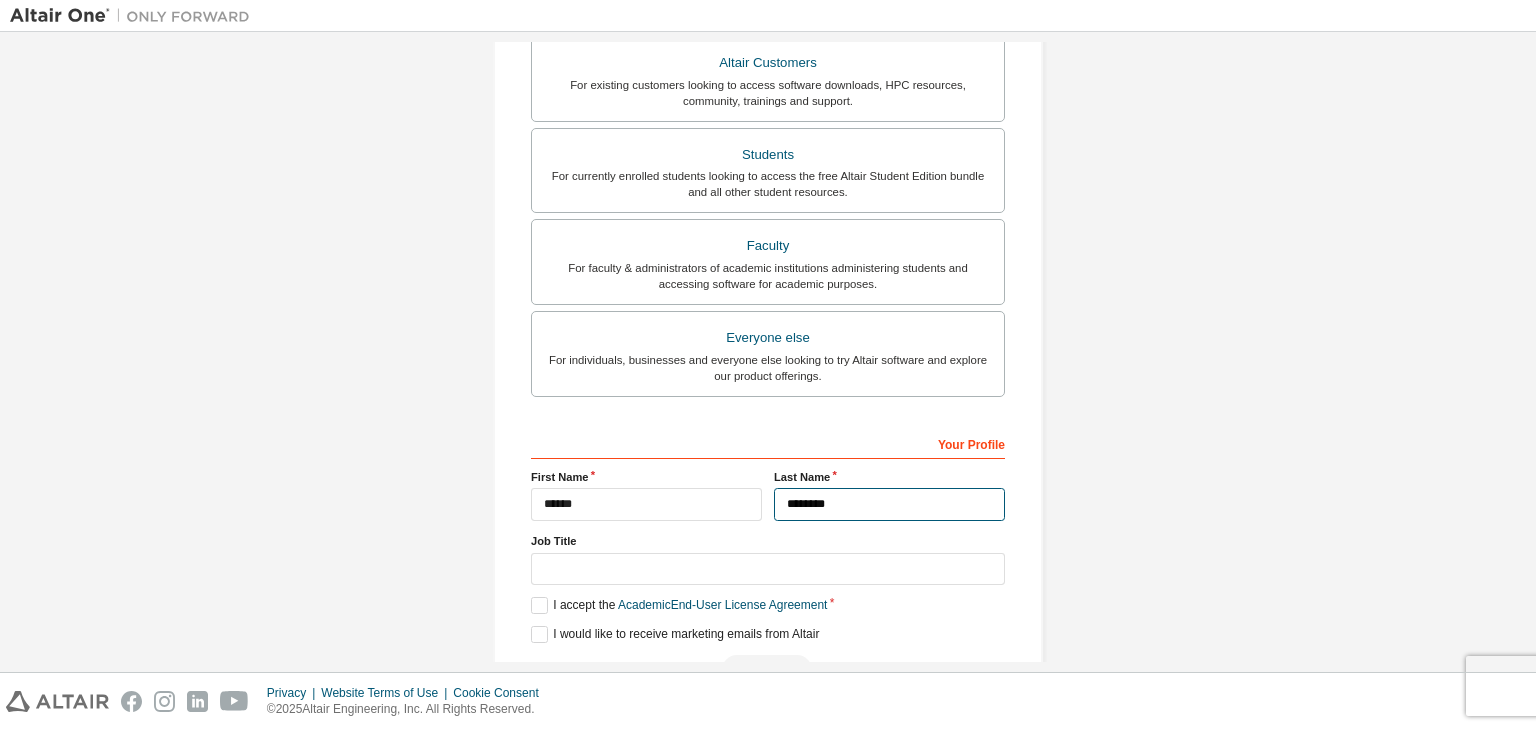 type on "*********" 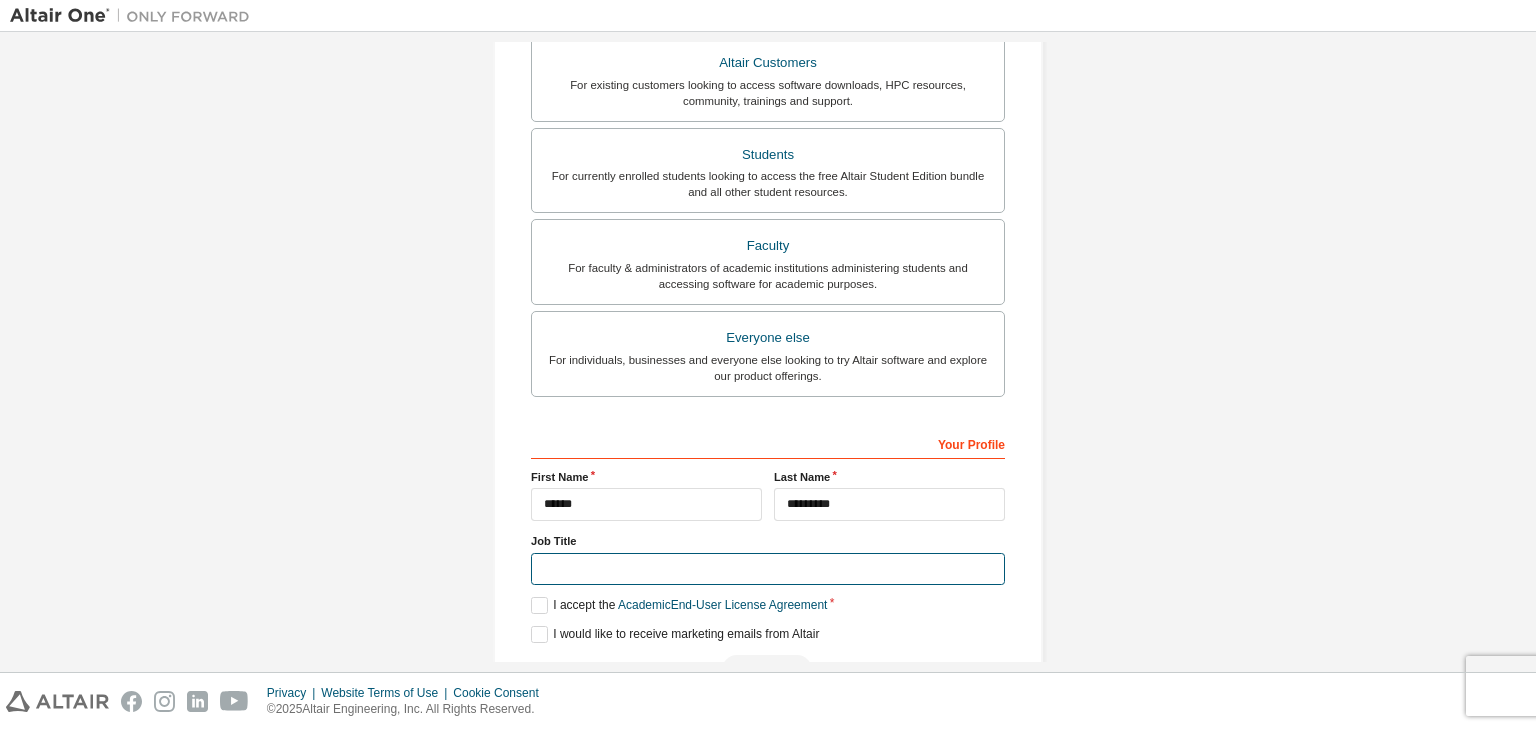 click at bounding box center (768, 569) 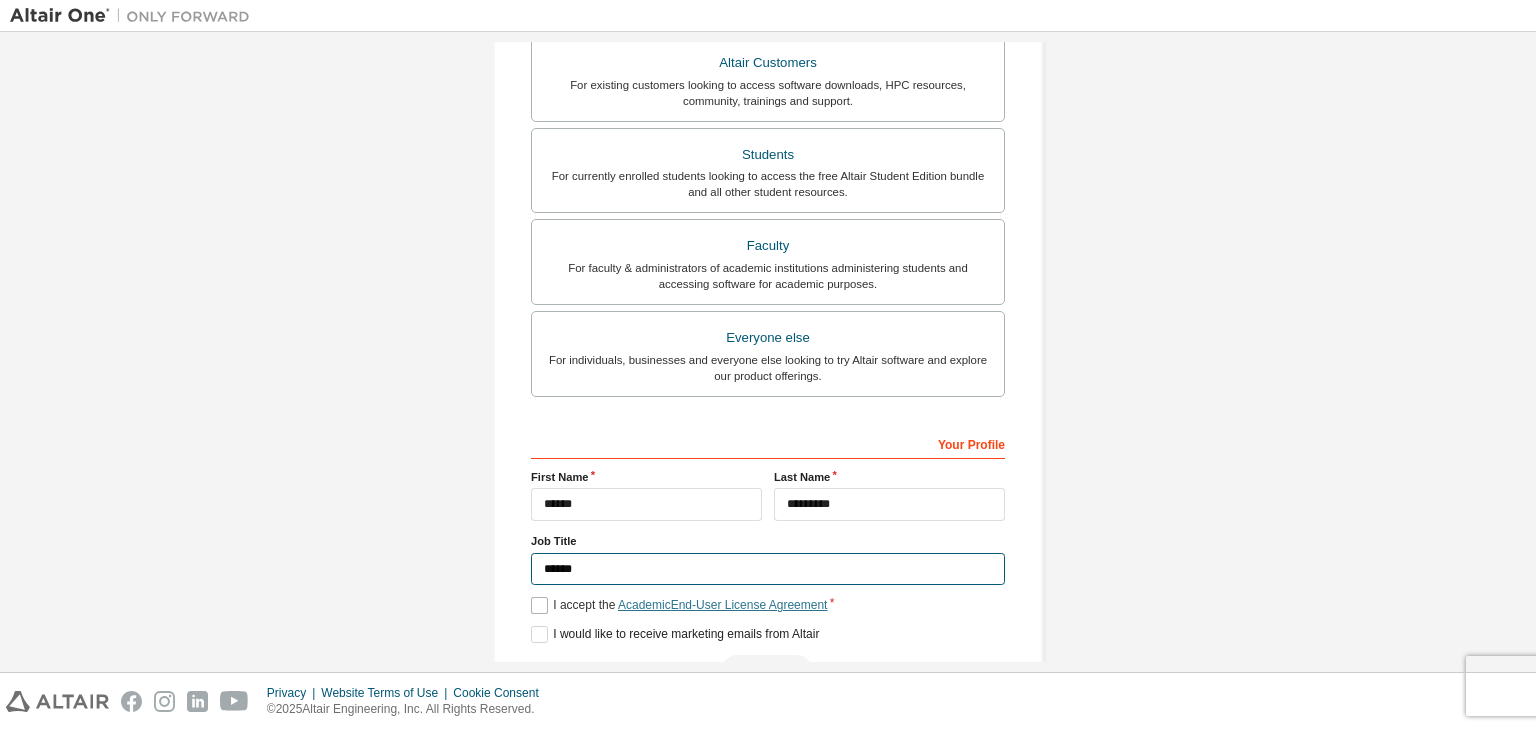 type on "*******" 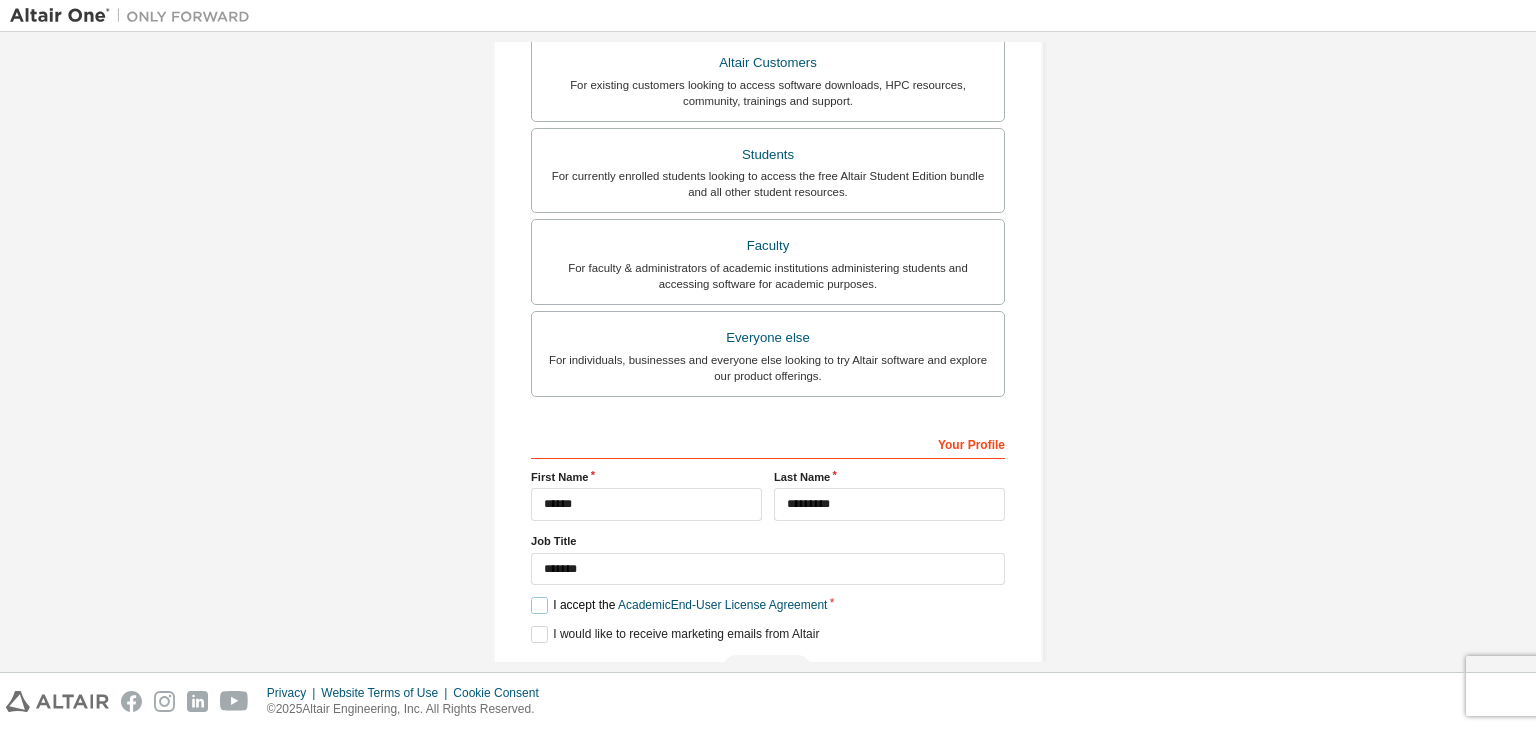 click on "I accept the   Academic   End-User License Agreement" at bounding box center [679, 605] 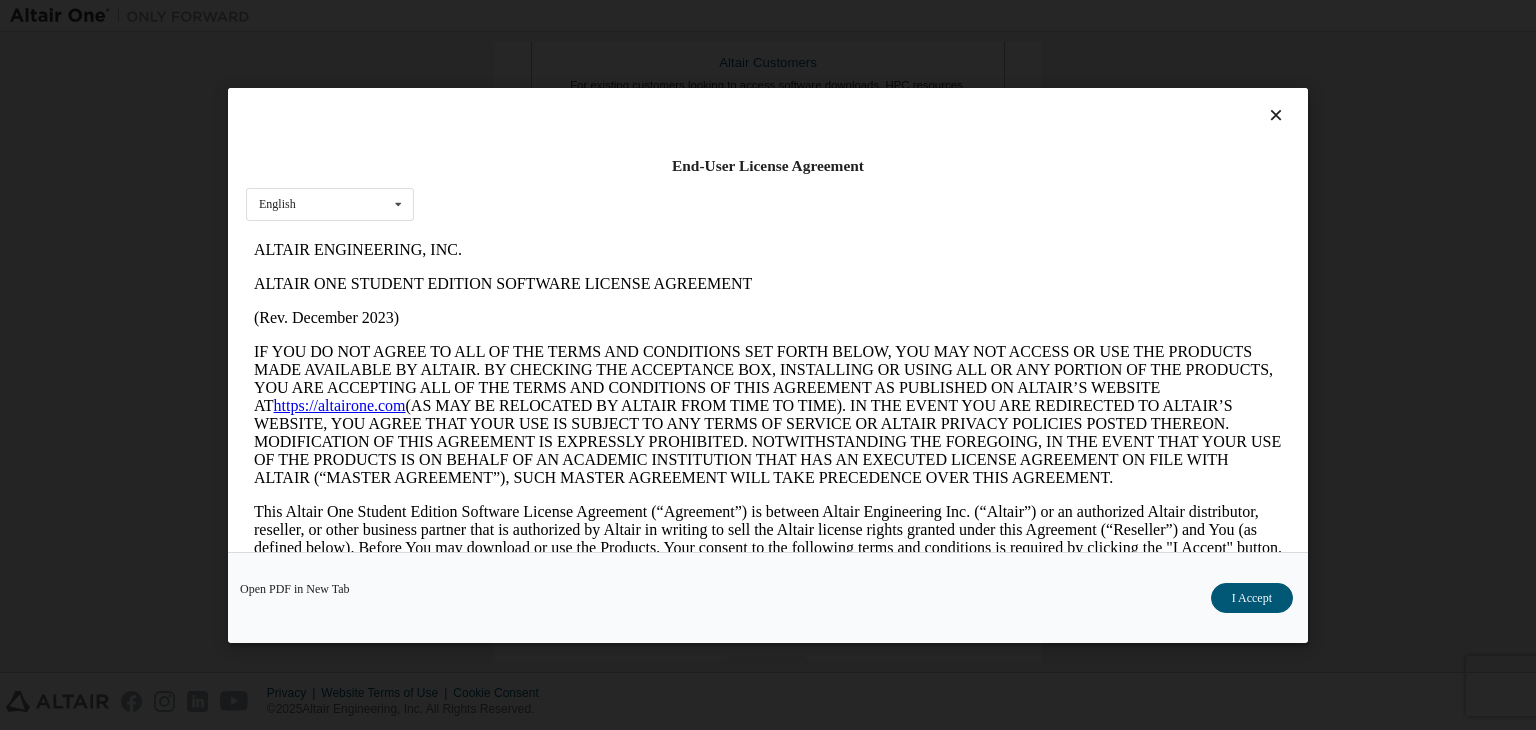 scroll, scrollTop: 0, scrollLeft: 0, axis: both 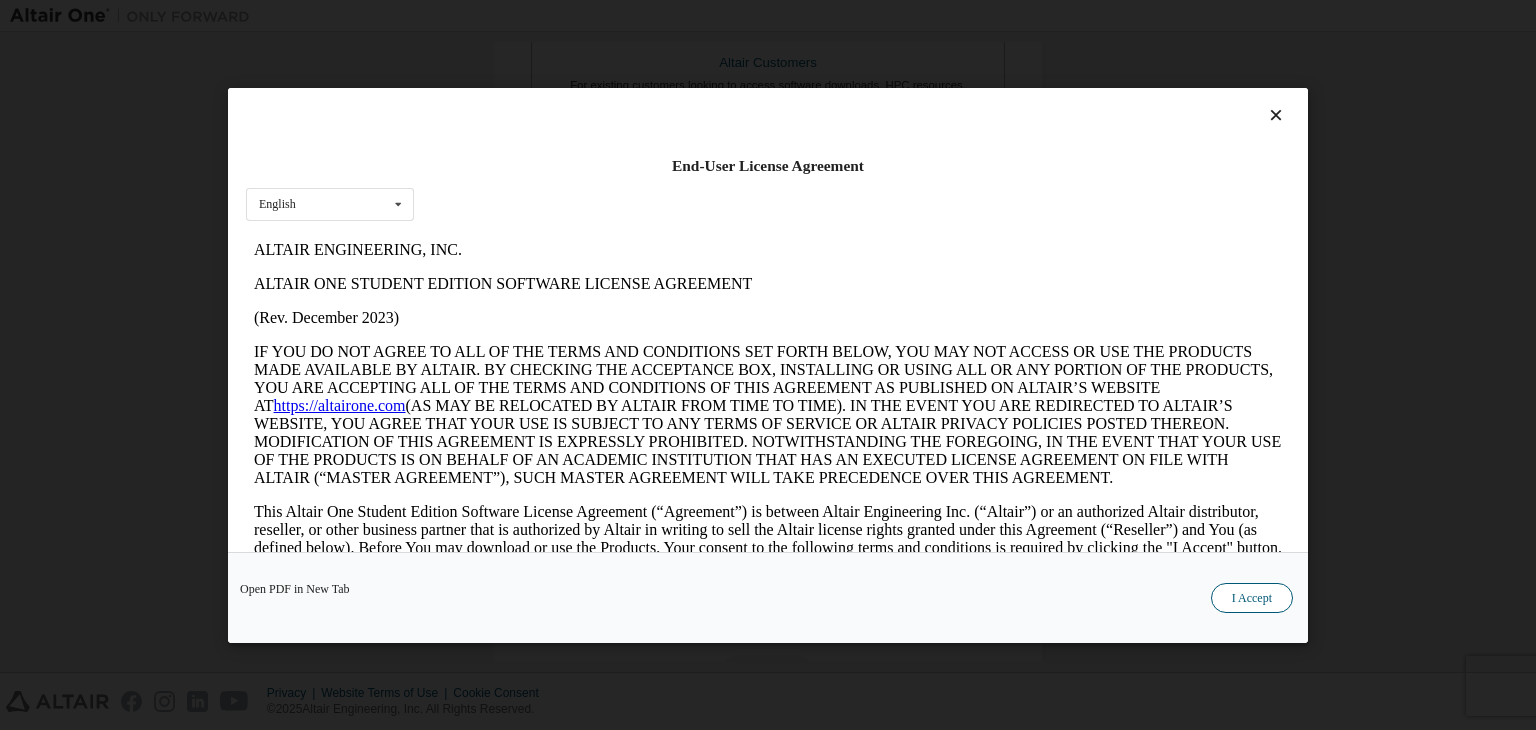 click on "I Accept" at bounding box center (1252, 598) 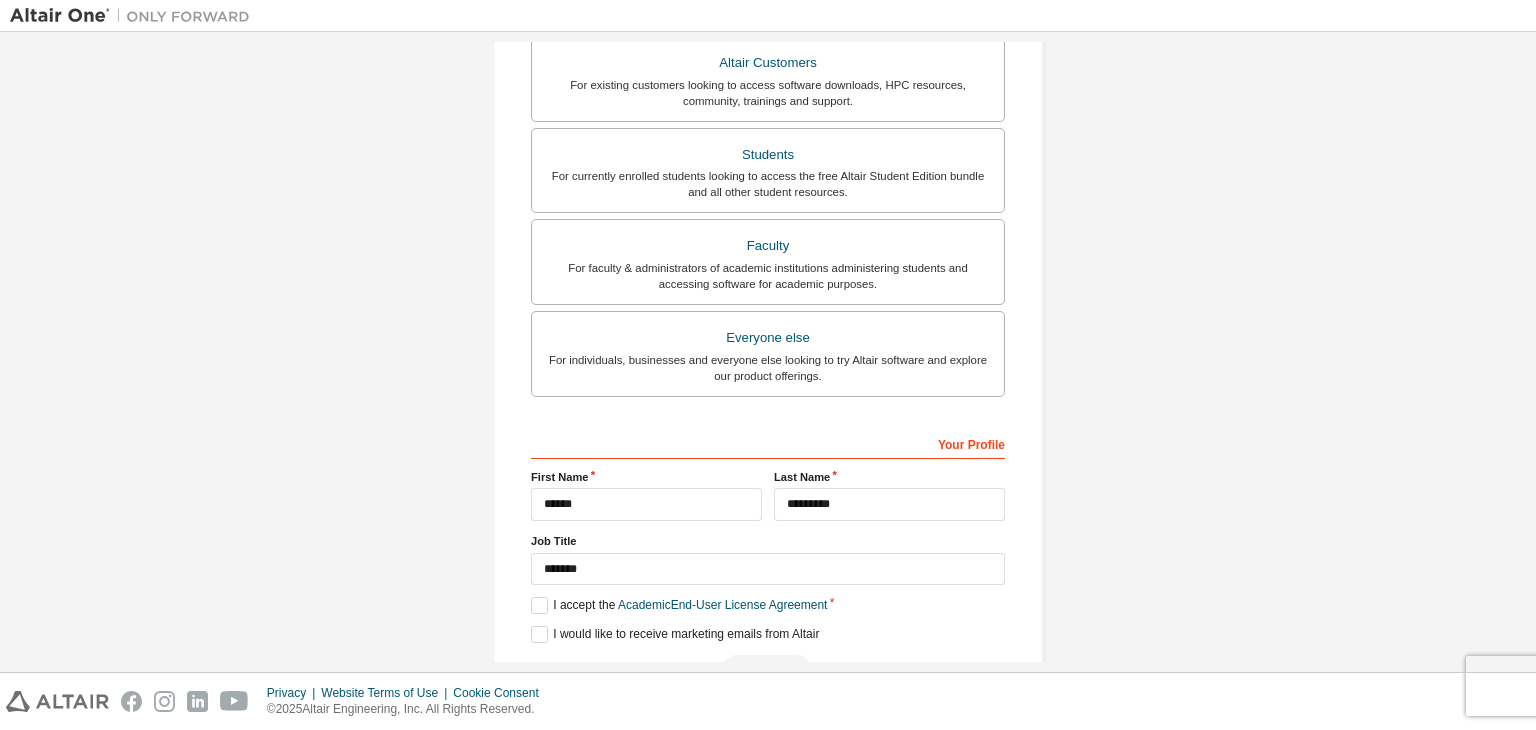 scroll, scrollTop: 504, scrollLeft: 0, axis: vertical 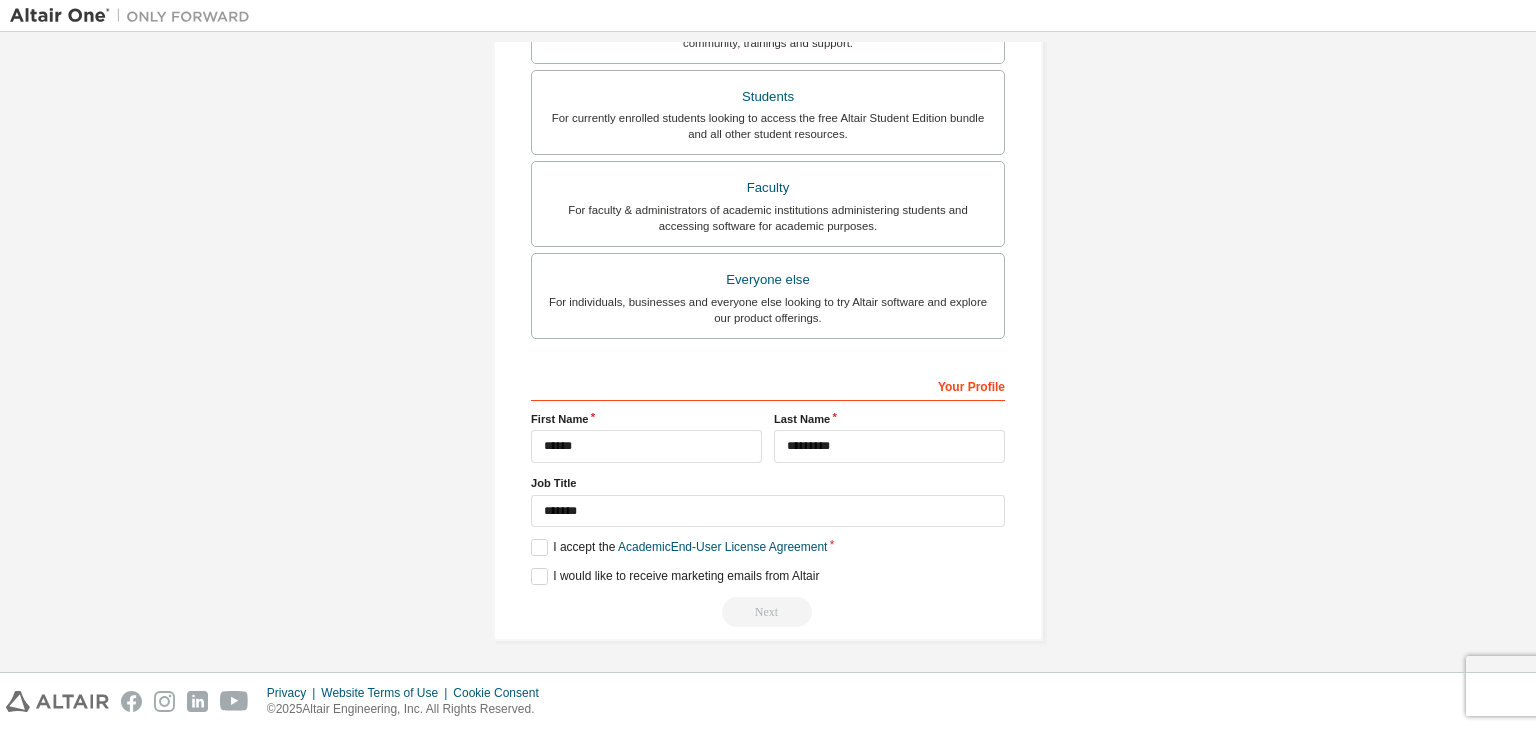 click on "Next" at bounding box center [768, 612] 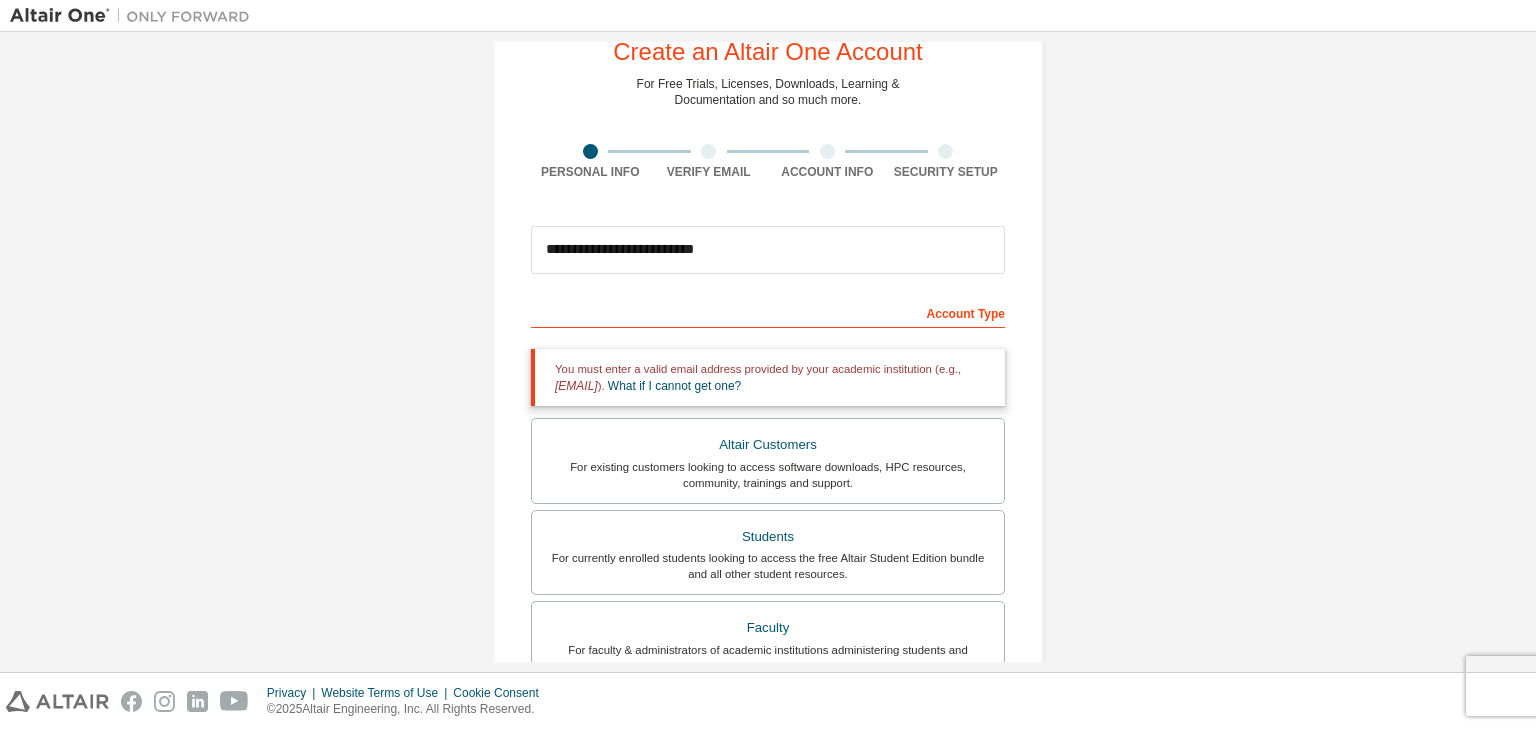 scroll, scrollTop: 0, scrollLeft: 0, axis: both 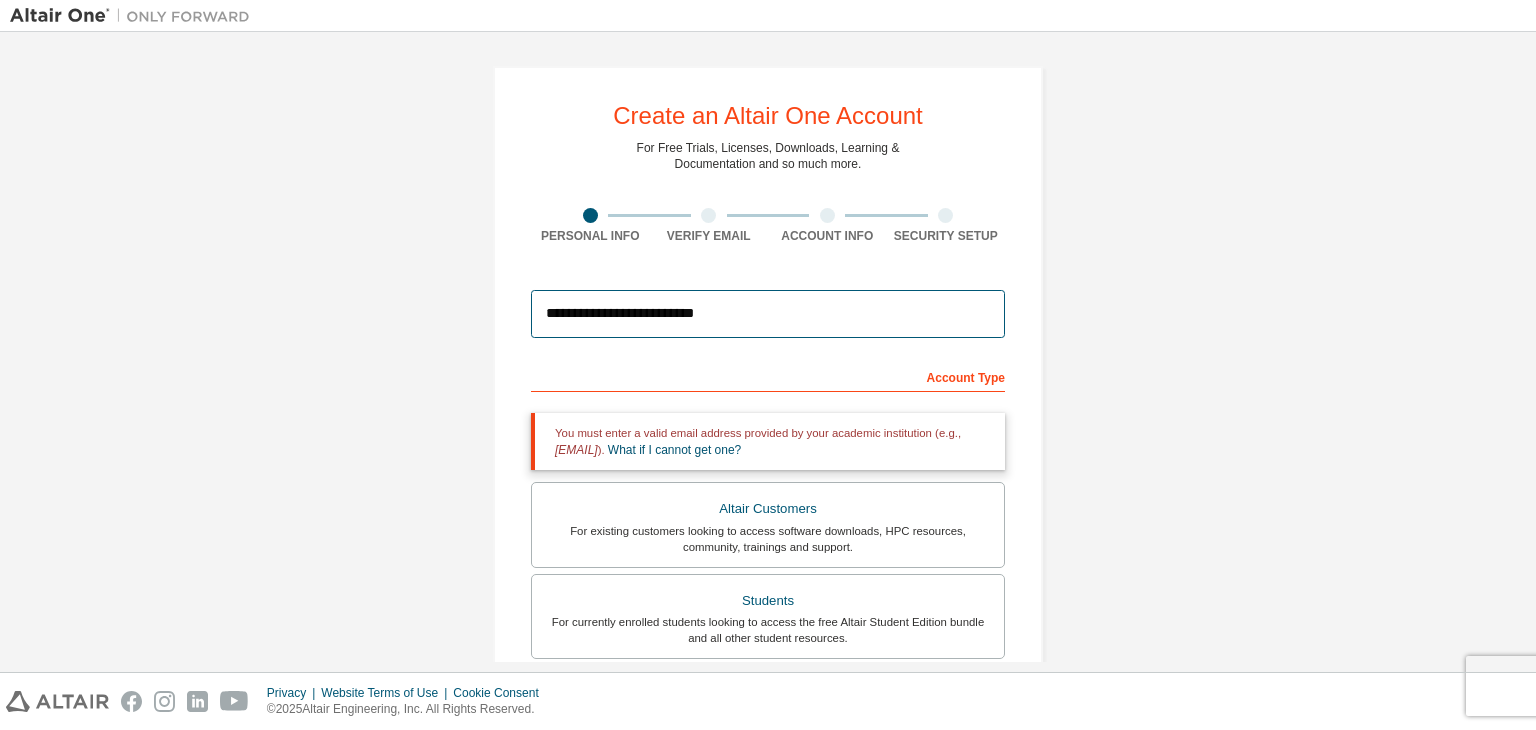 drag, startPoint x: 728, startPoint y: 297, endPoint x: 471, endPoint y: 307, distance: 257.1945 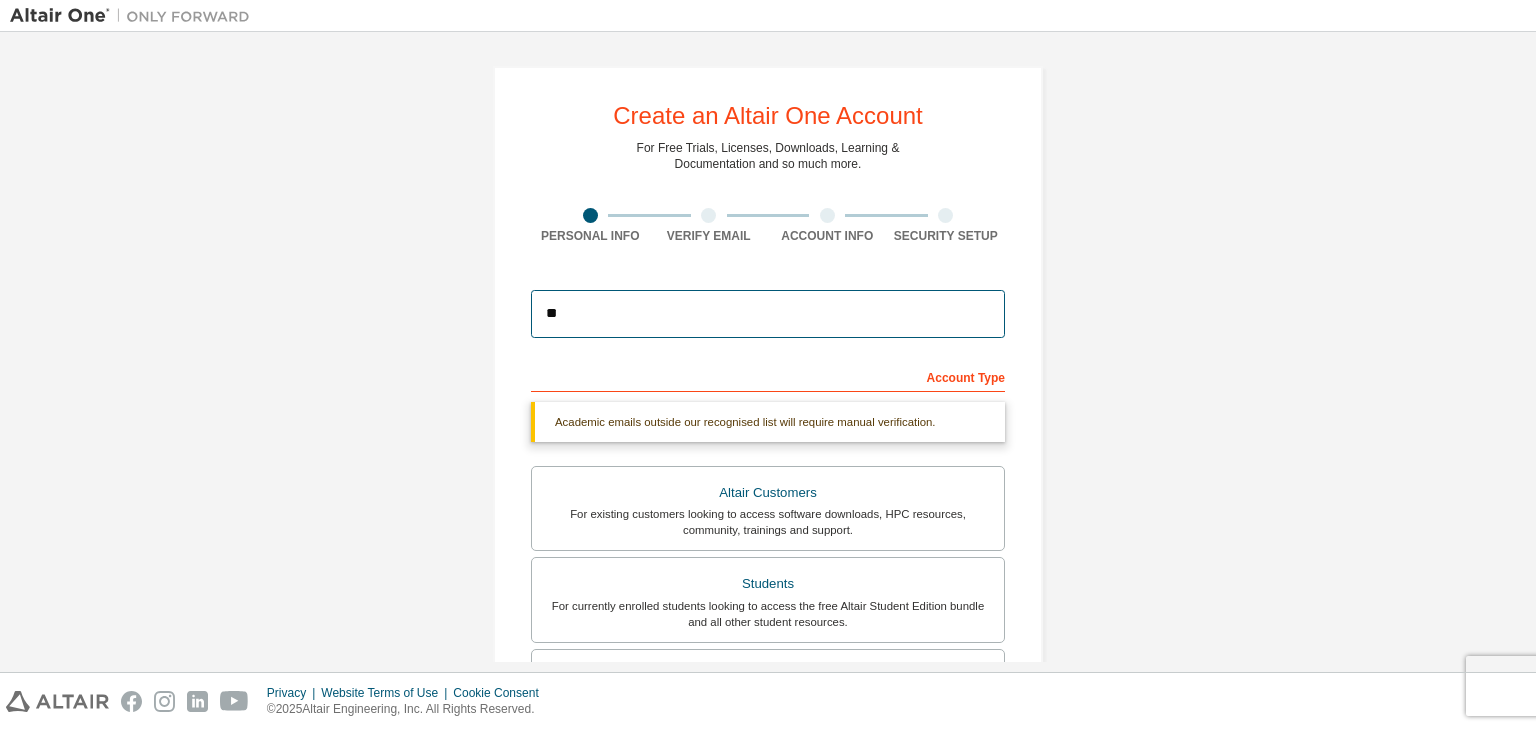 type on "**********" 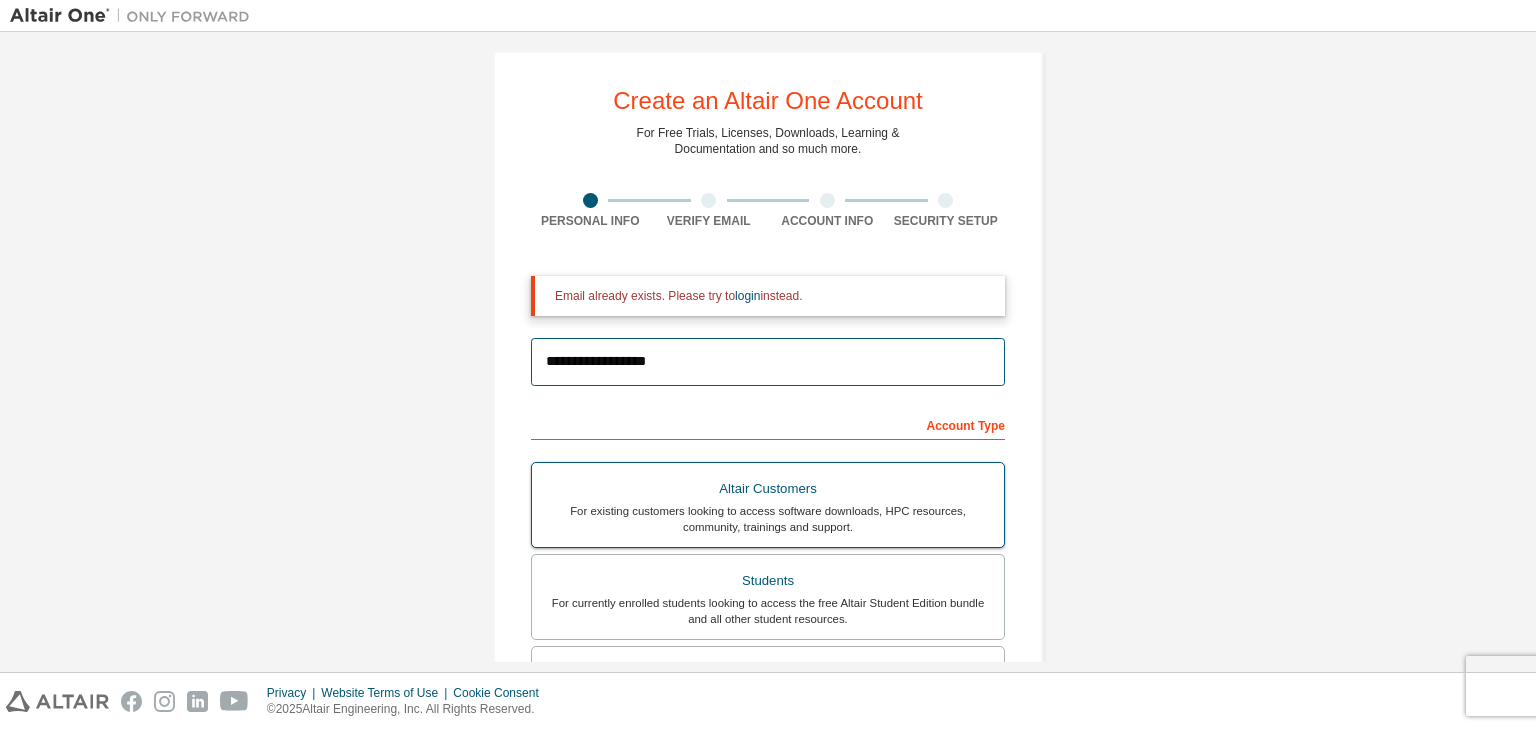 scroll, scrollTop: 0, scrollLeft: 0, axis: both 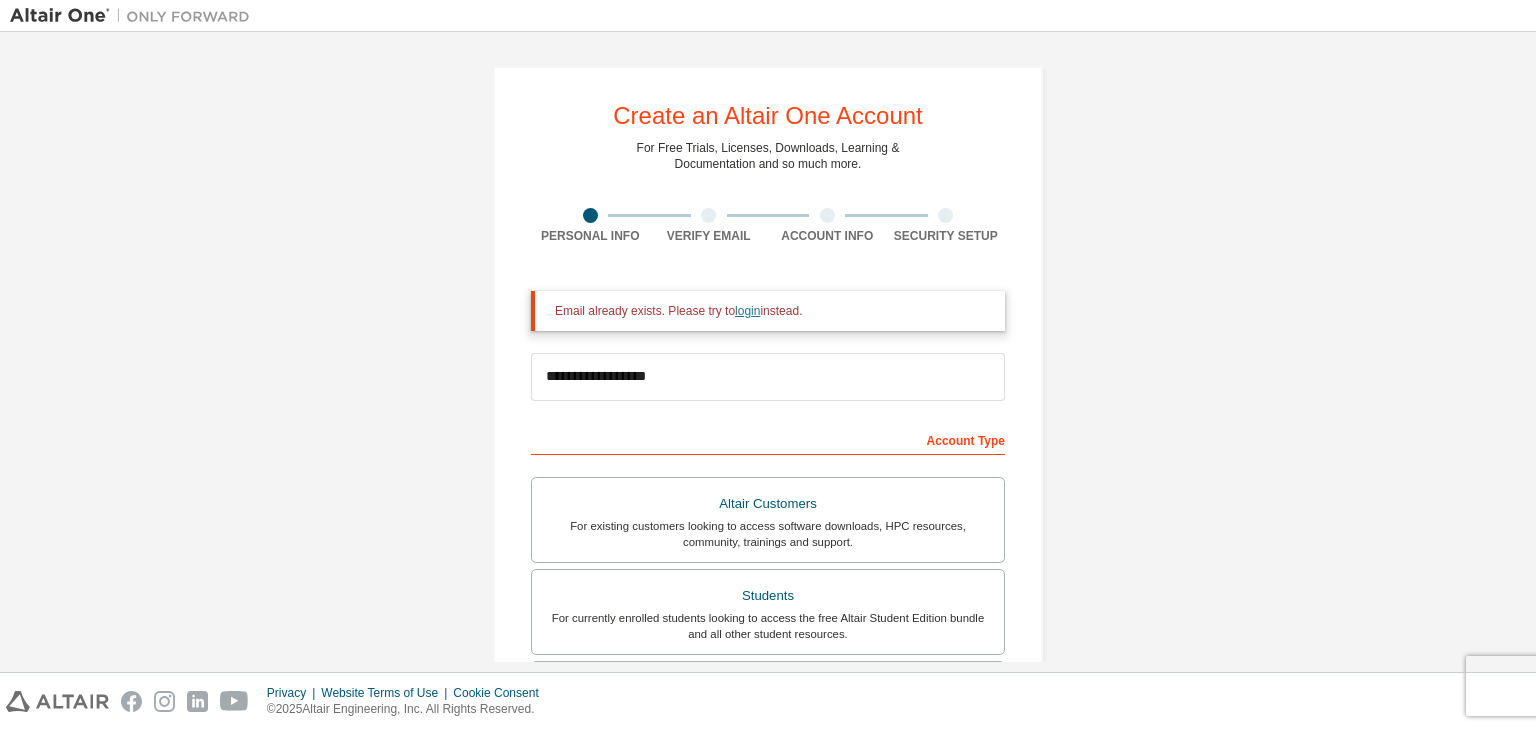 click on "login" at bounding box center (747, 311) 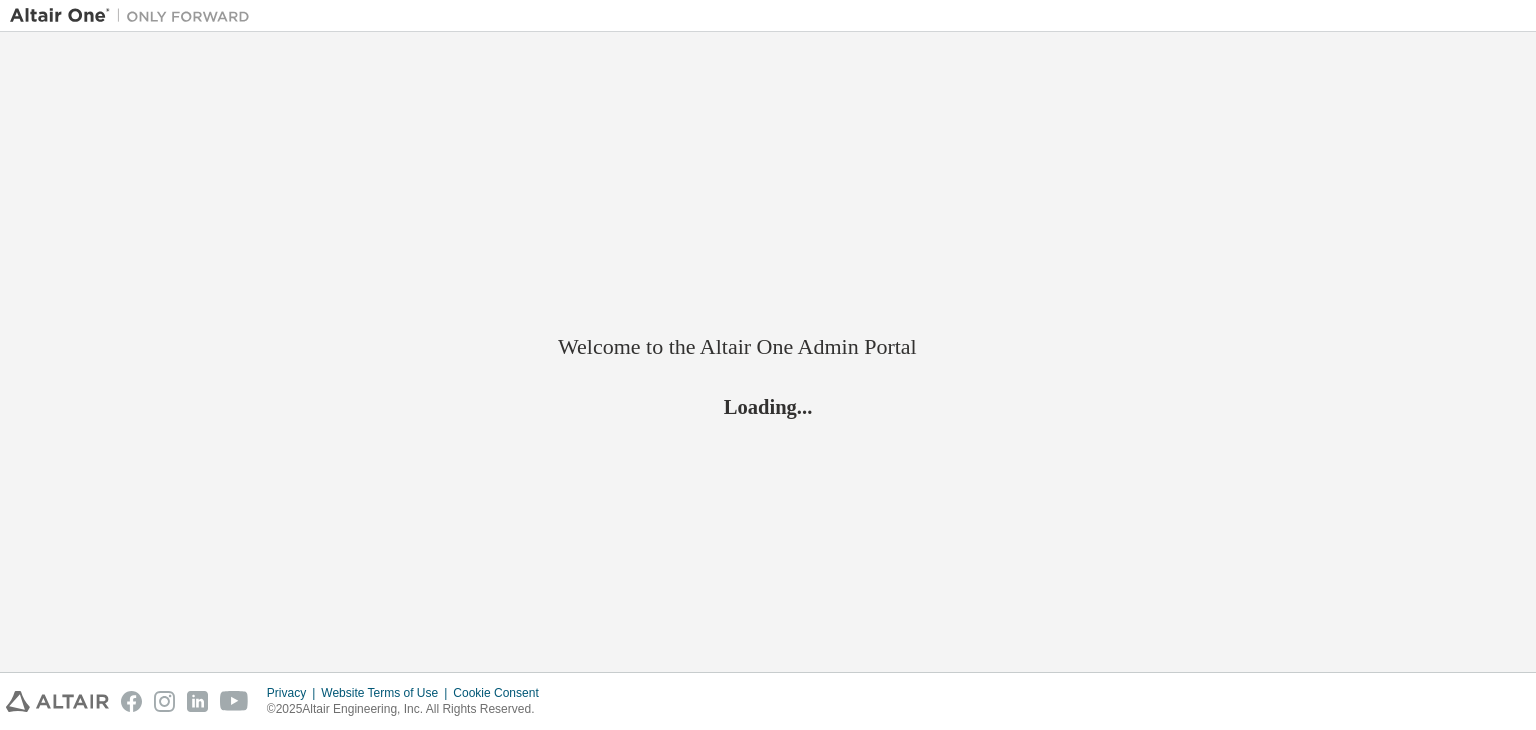 scroll, scrollTop: 0, scrollLeft: 0, axis: both 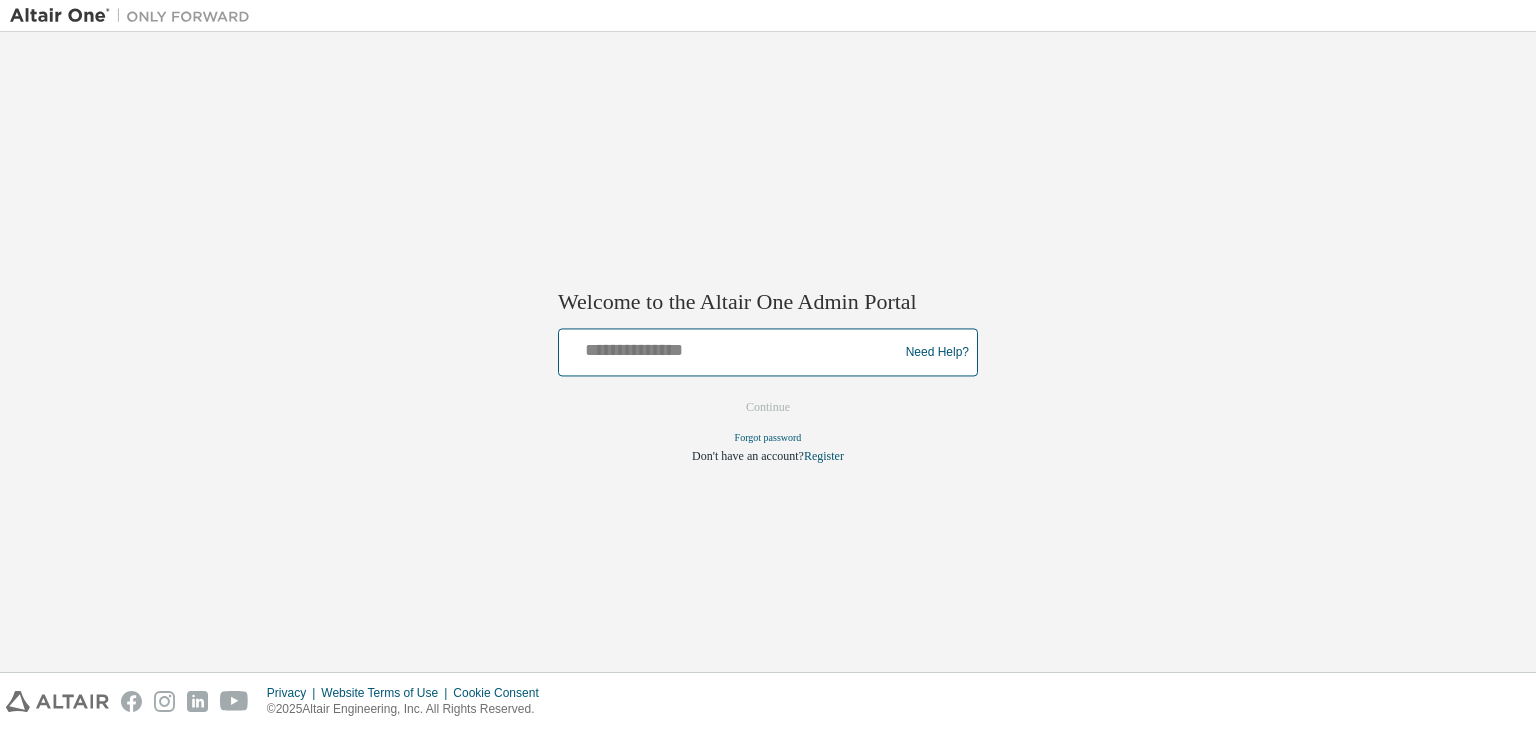 click at bounding box center (731, 348) 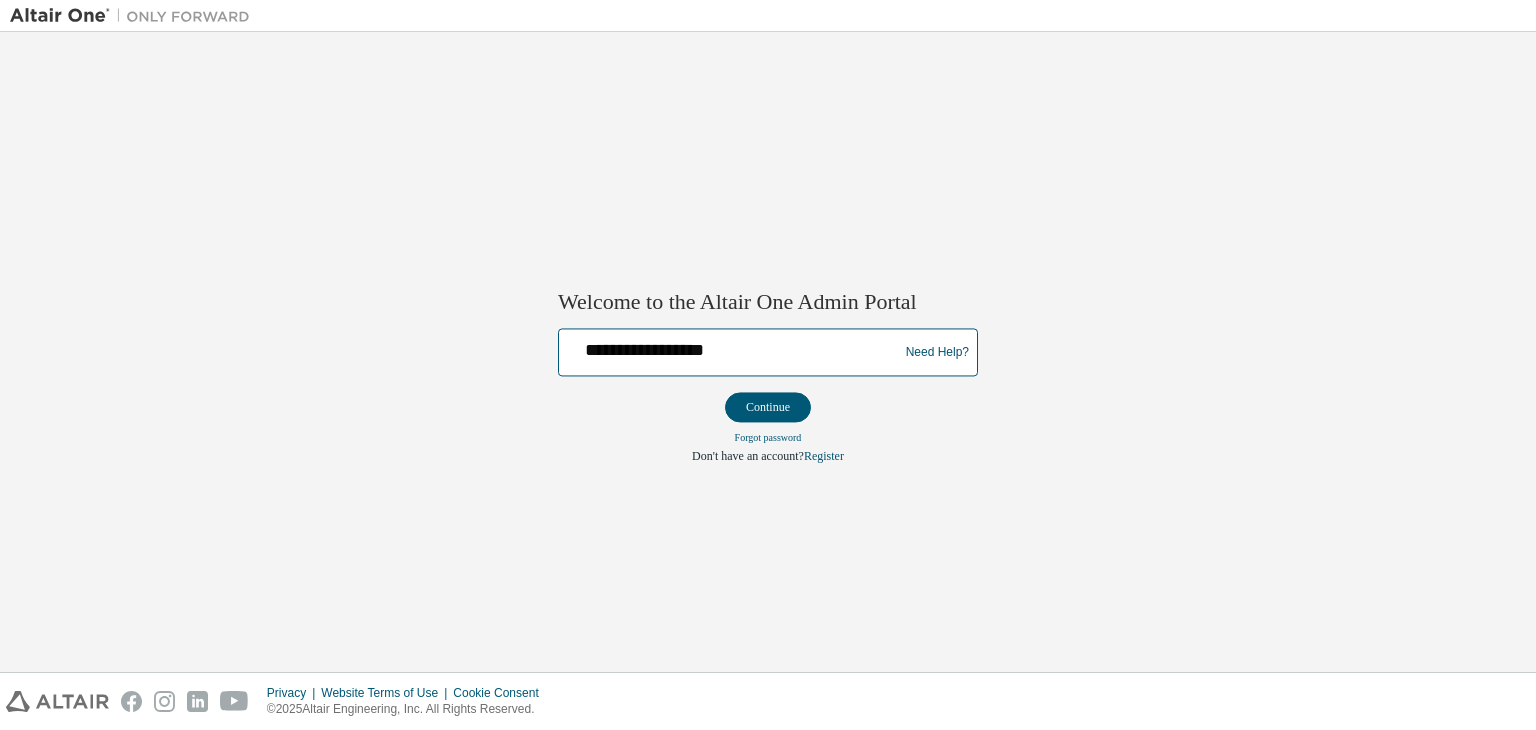 click on "**********" at bounding box center (731, 348) 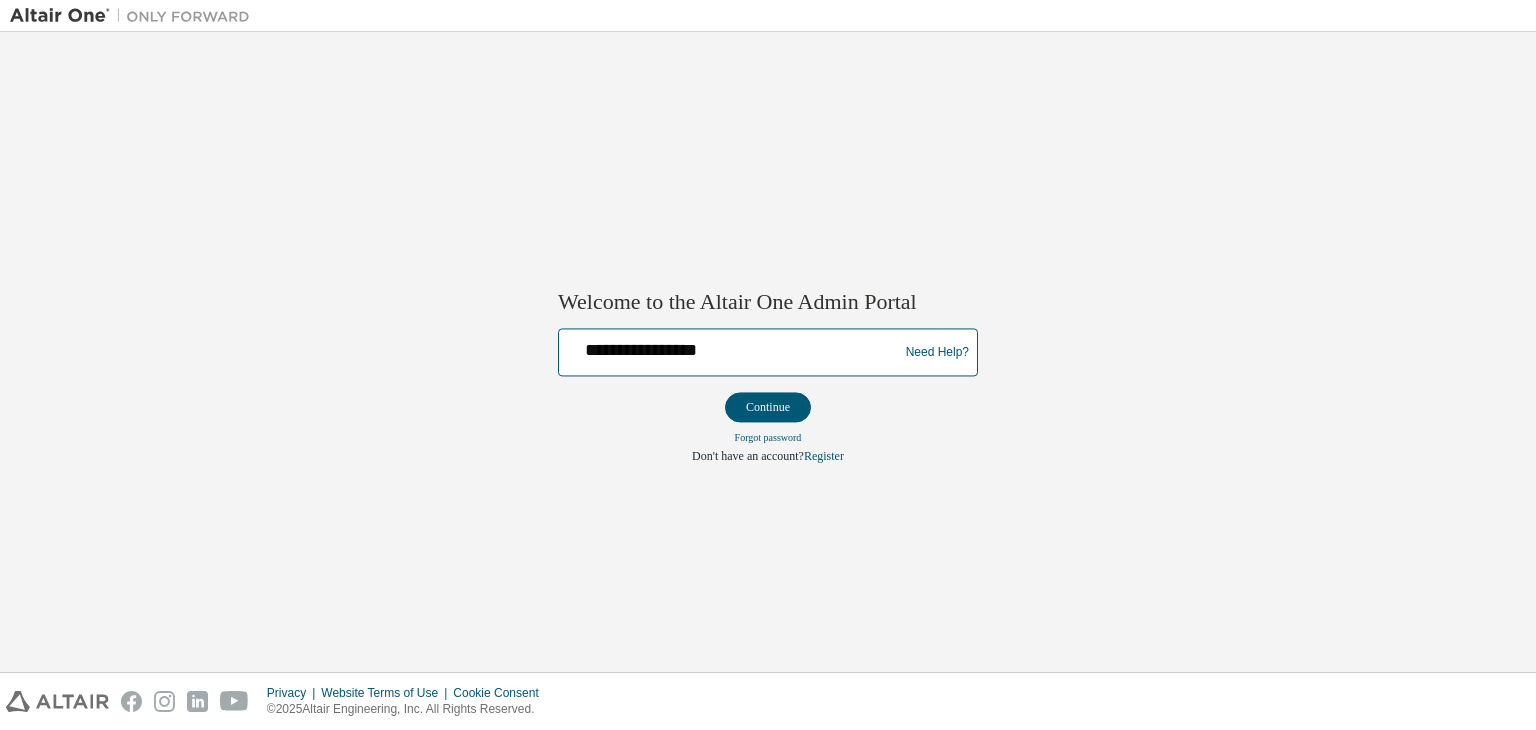 type on "**********" 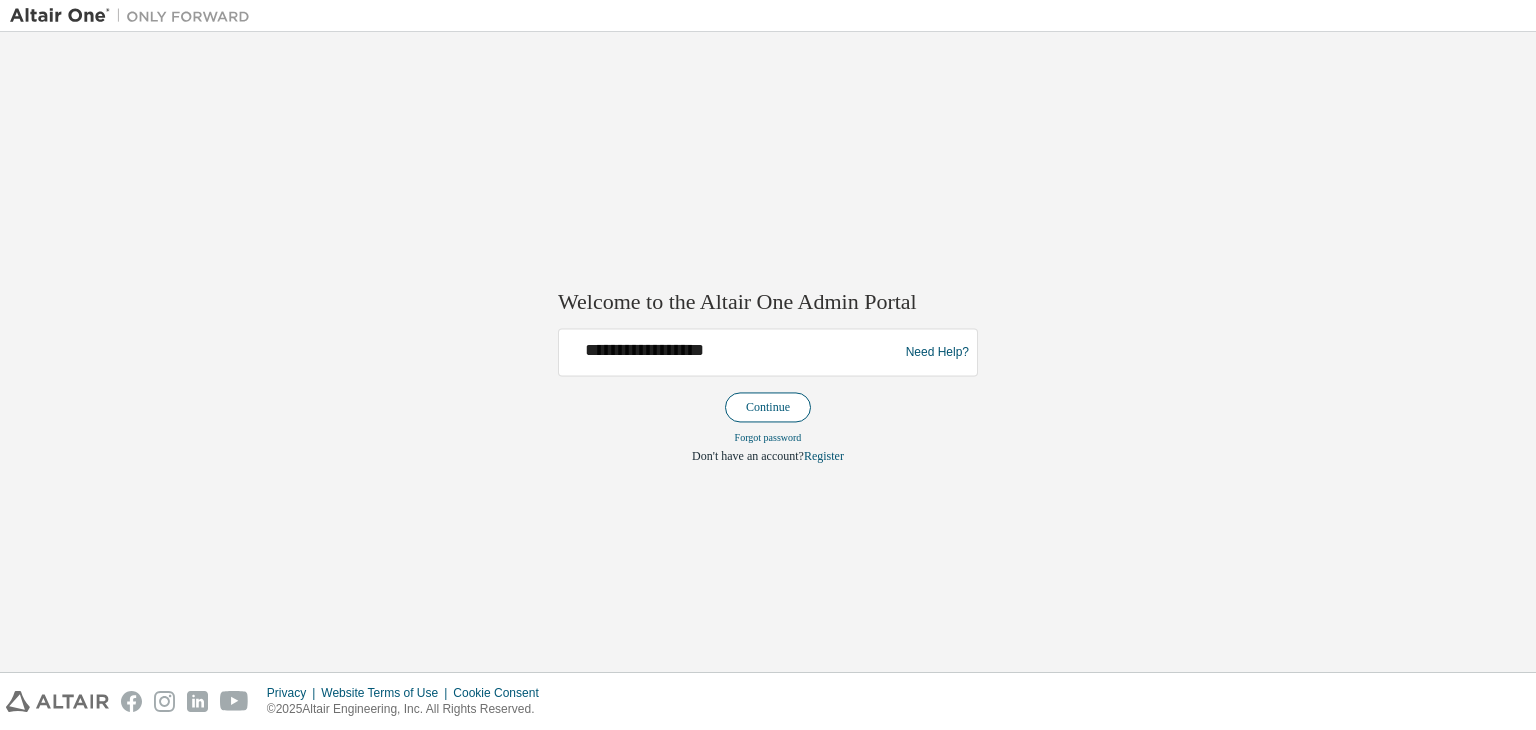 click on "Continue" at bounding box center [768, 408] 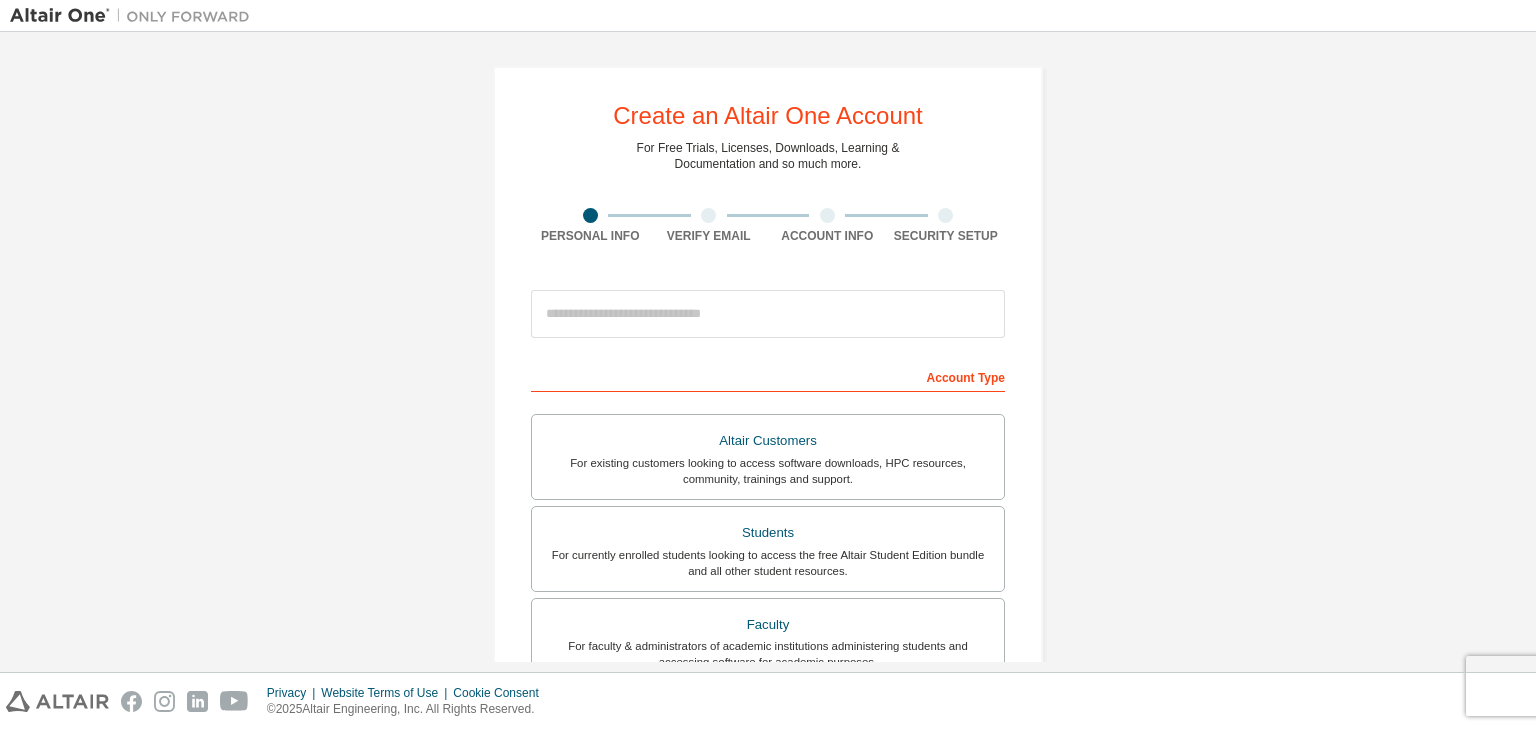 scroll, scrollTop: 0, scrollLeft: 0, axis: both 